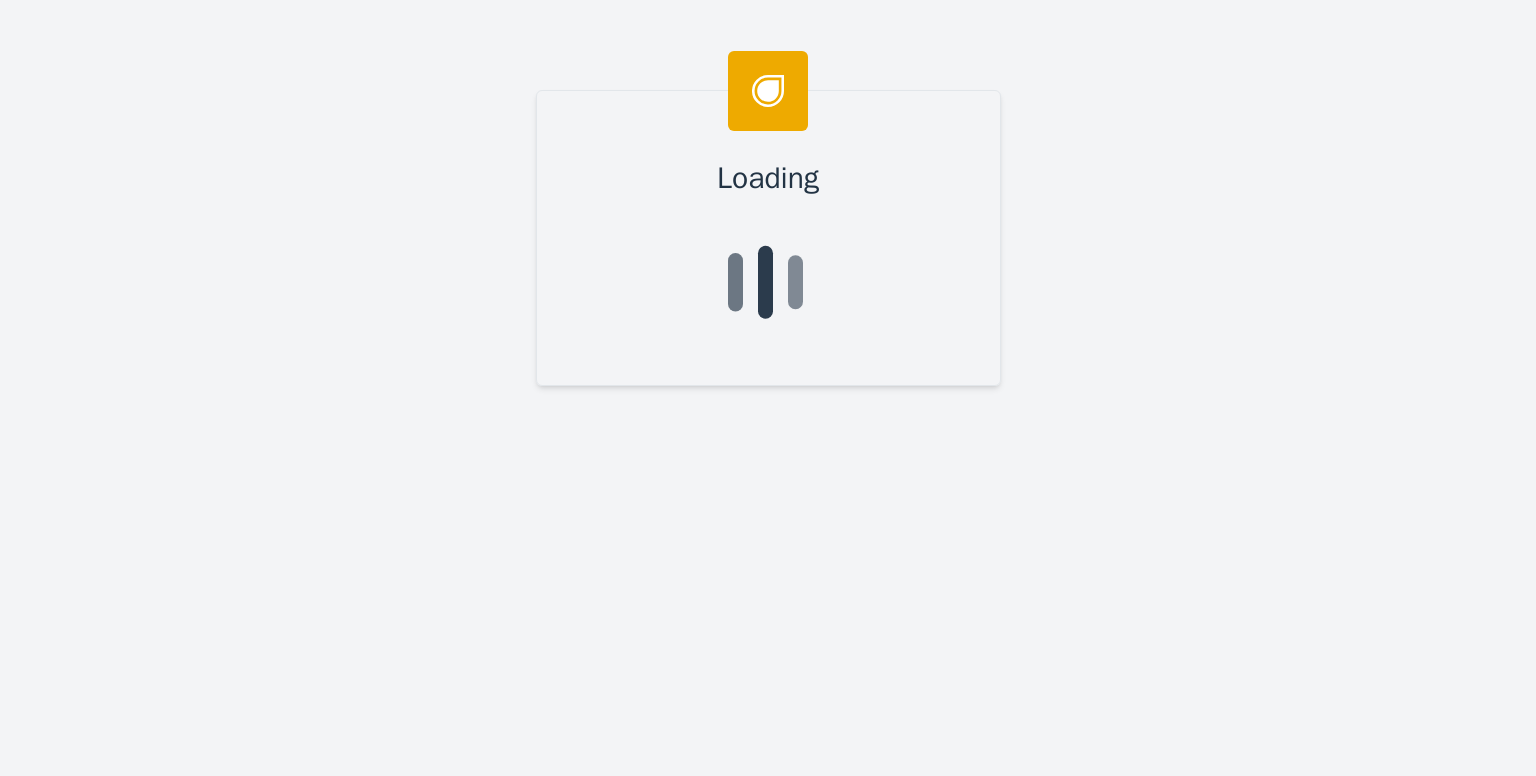 scroll, scrollTop: 0, scrollLeft: 0, axis: both 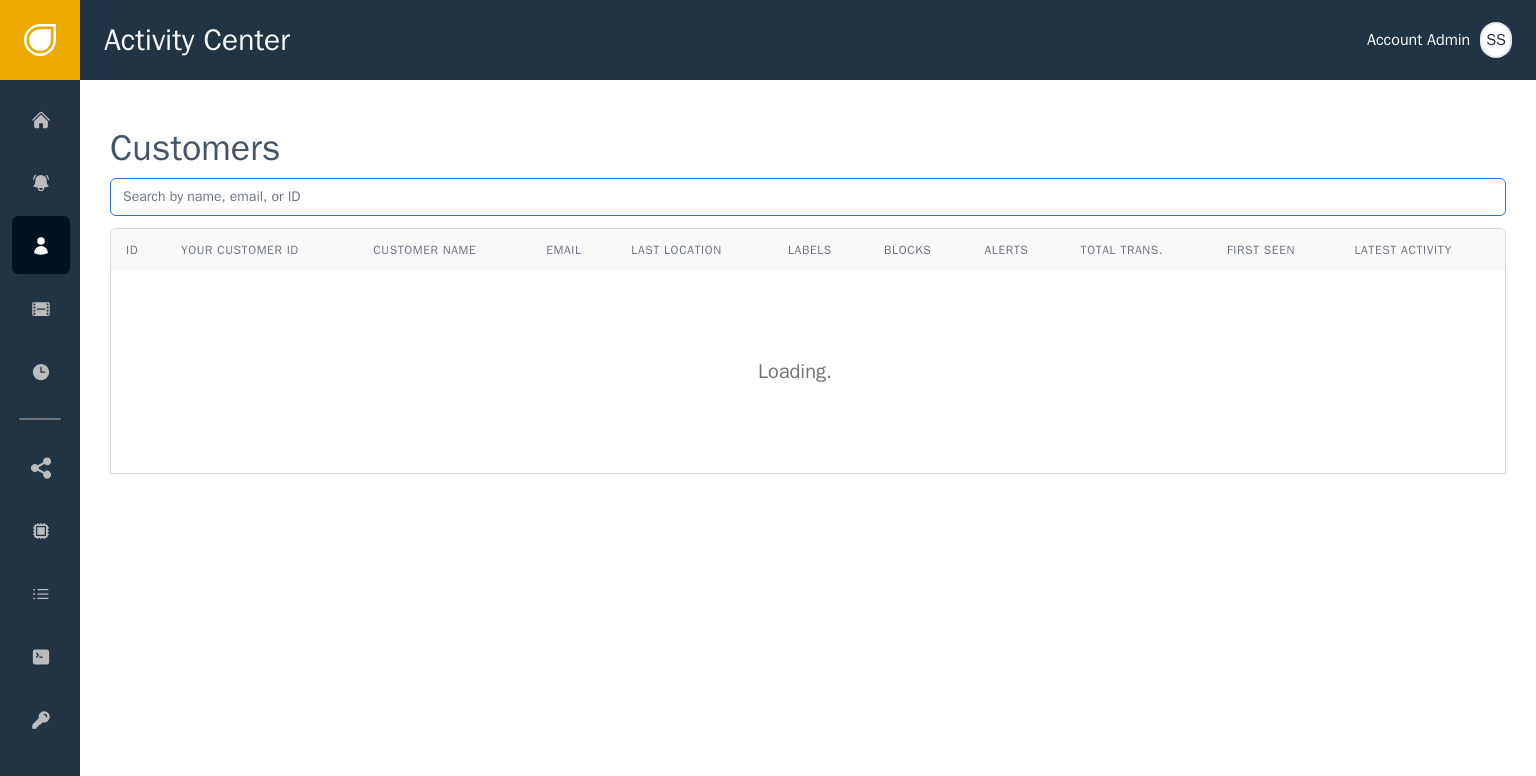 click at bounding box center (808, 197) 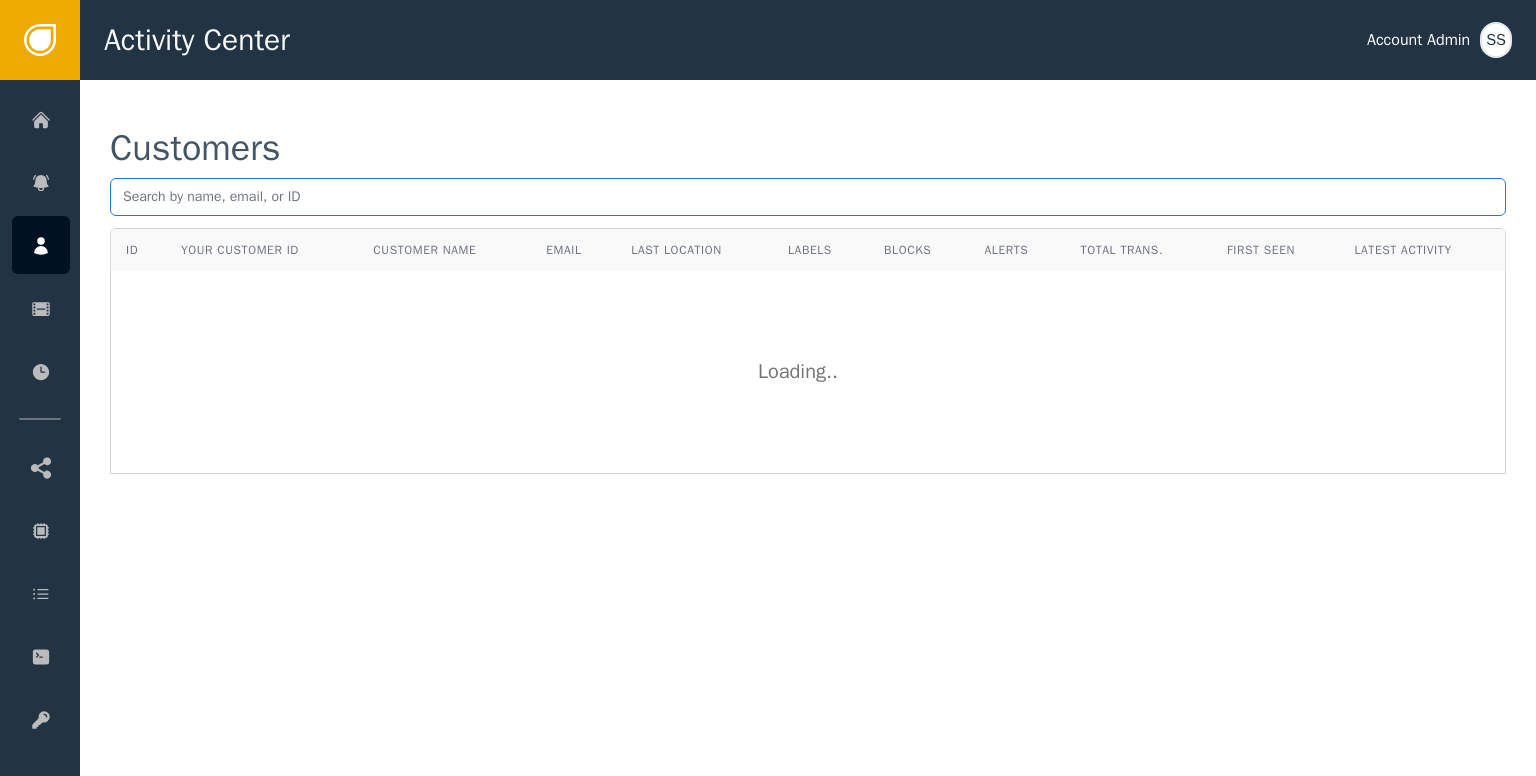 paste on "[EMAIL]" 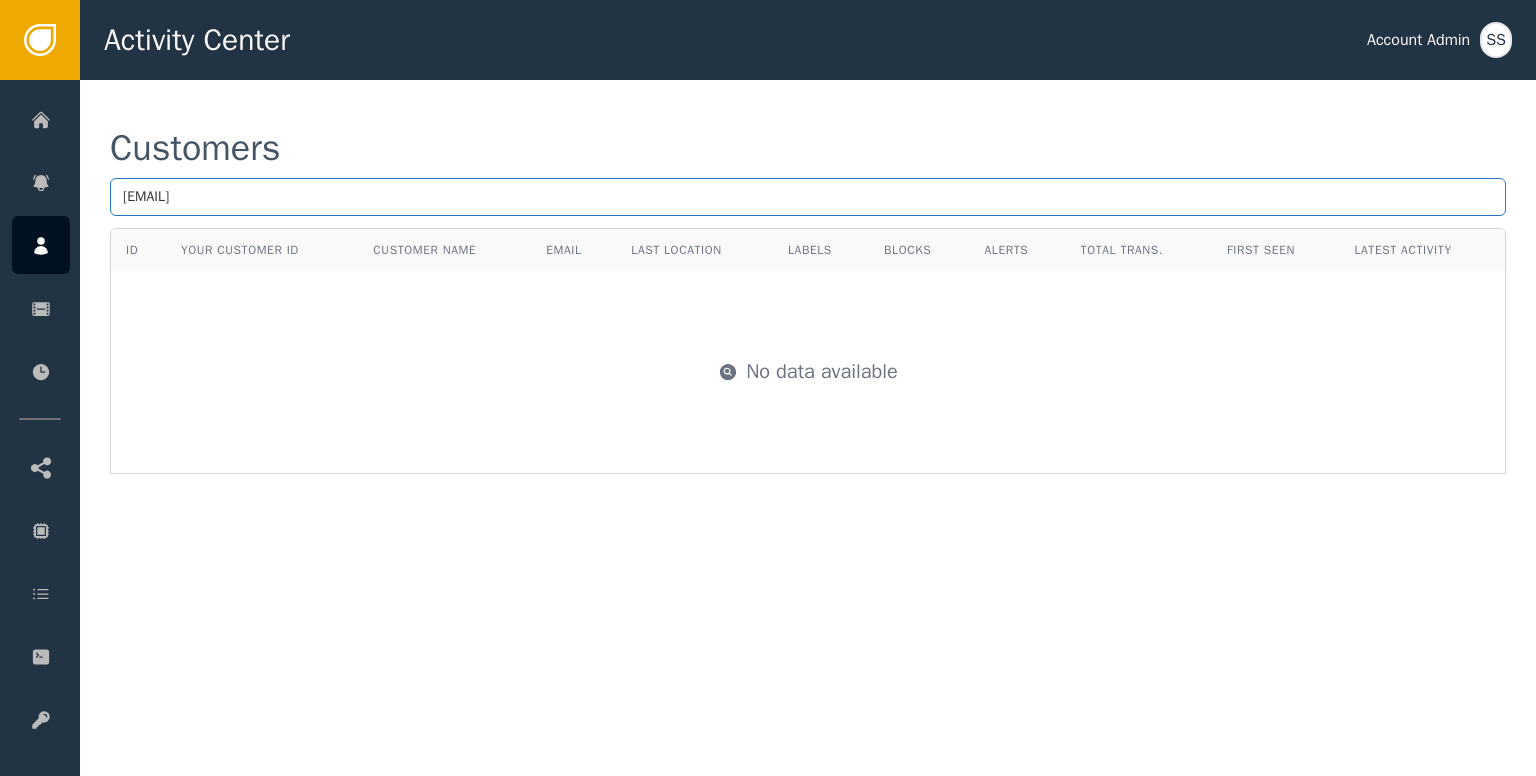 click on "[EMAIL]" at bounding box center (808, 197) 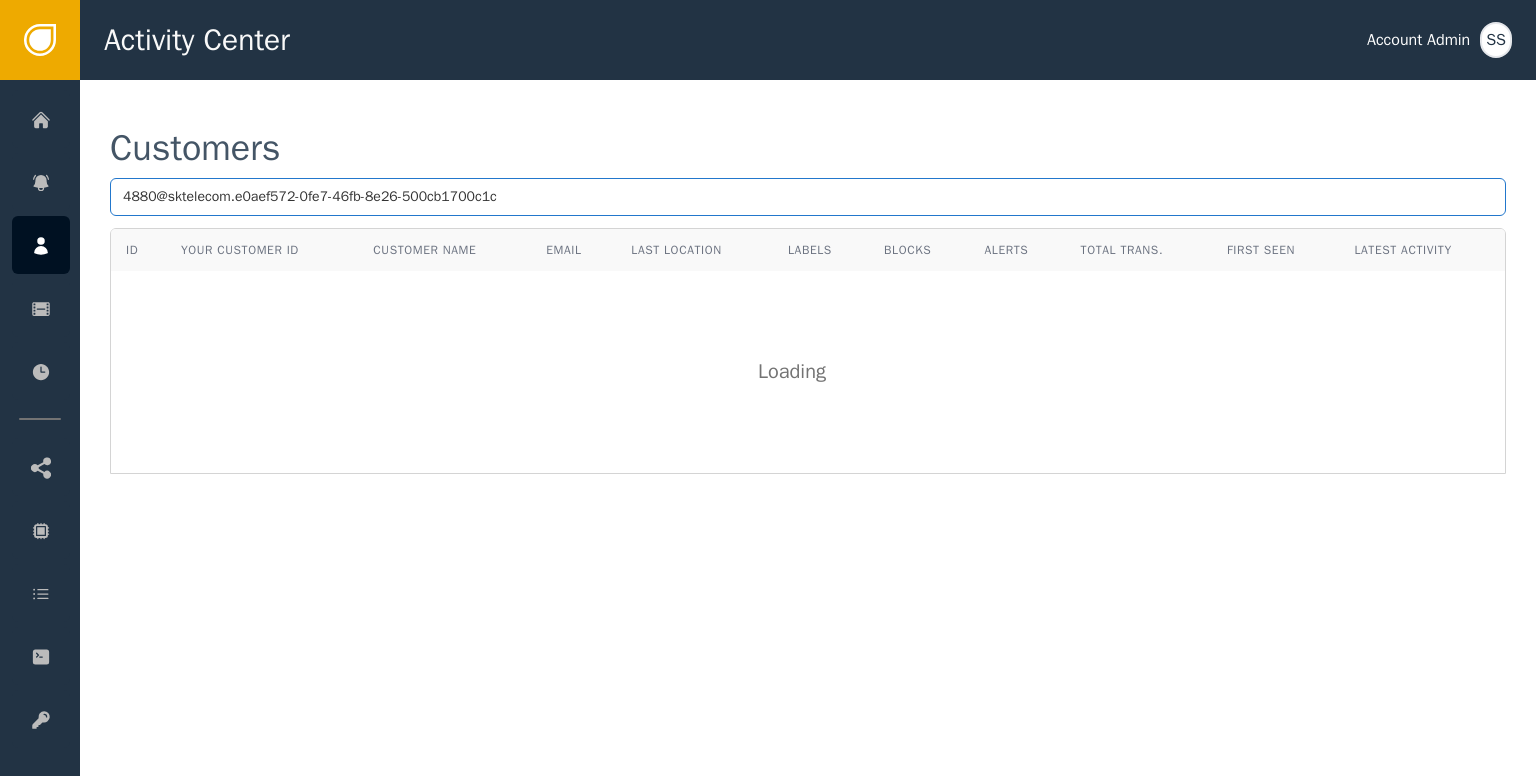 paste 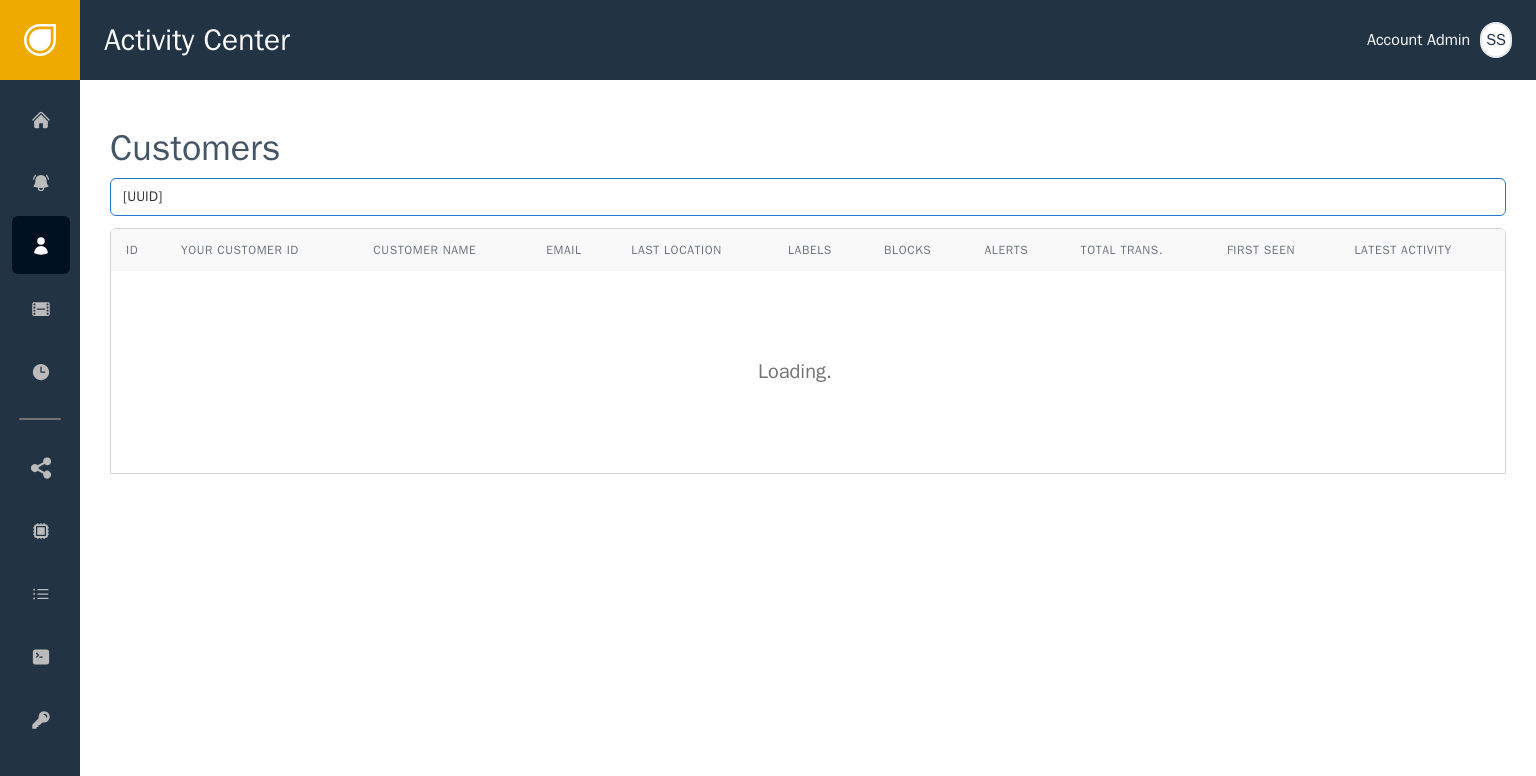 type on "[UUID]" 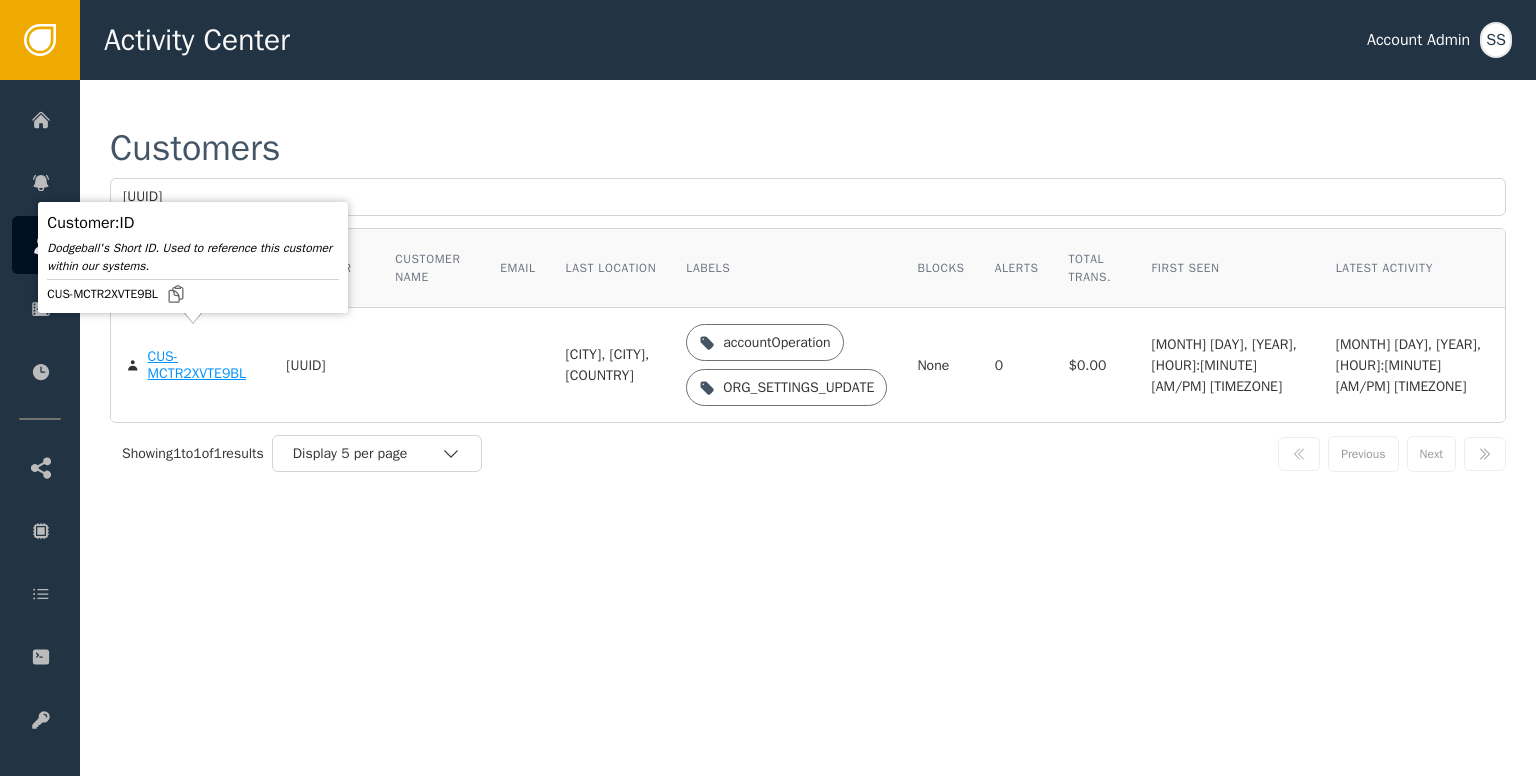 click on "CUS-MCTR2XVTE9BL" at bounding box center (202, 365) 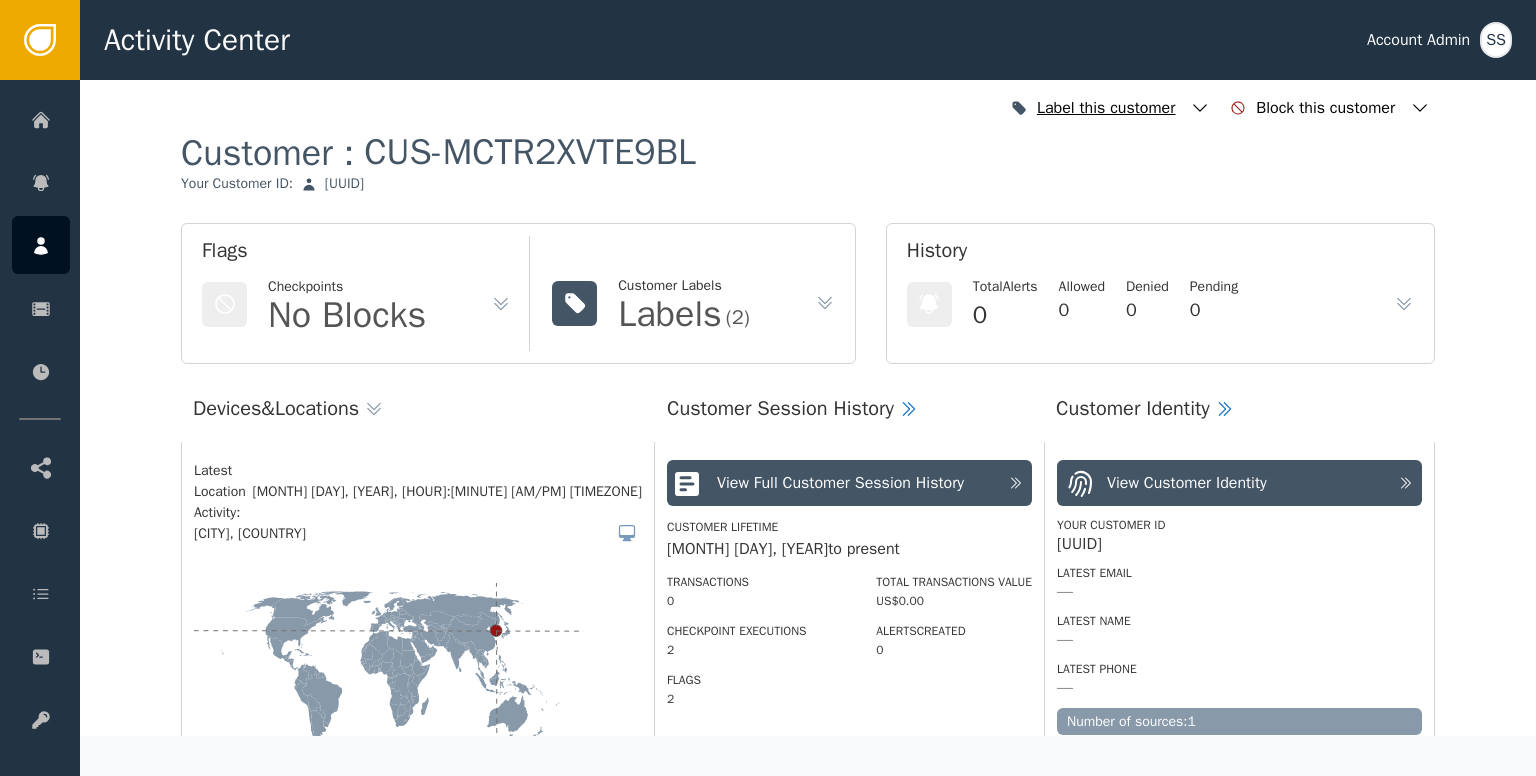 click on "Label this customer" at bounding box center [1110, 108] 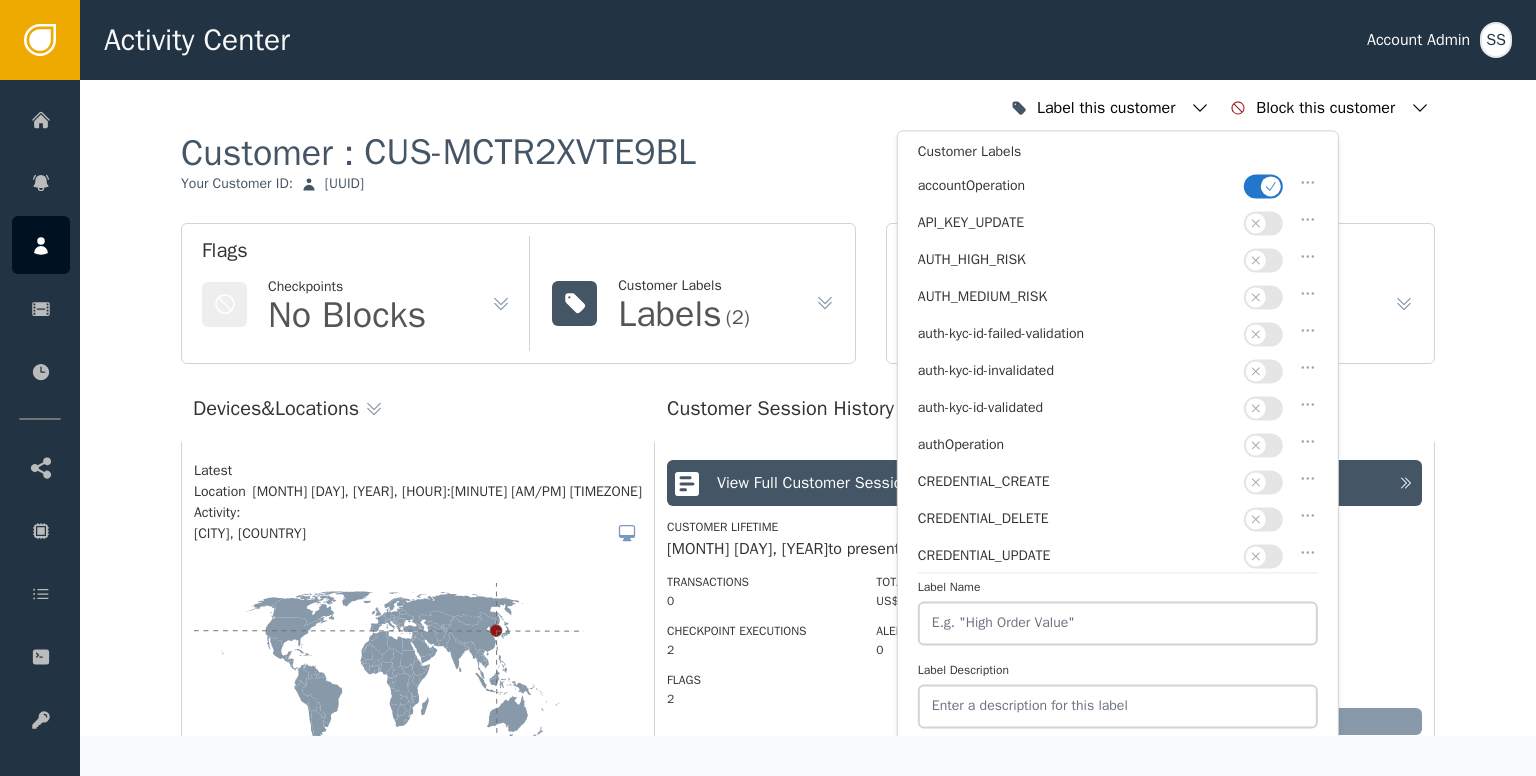 click at bounding box center (1271, 186) 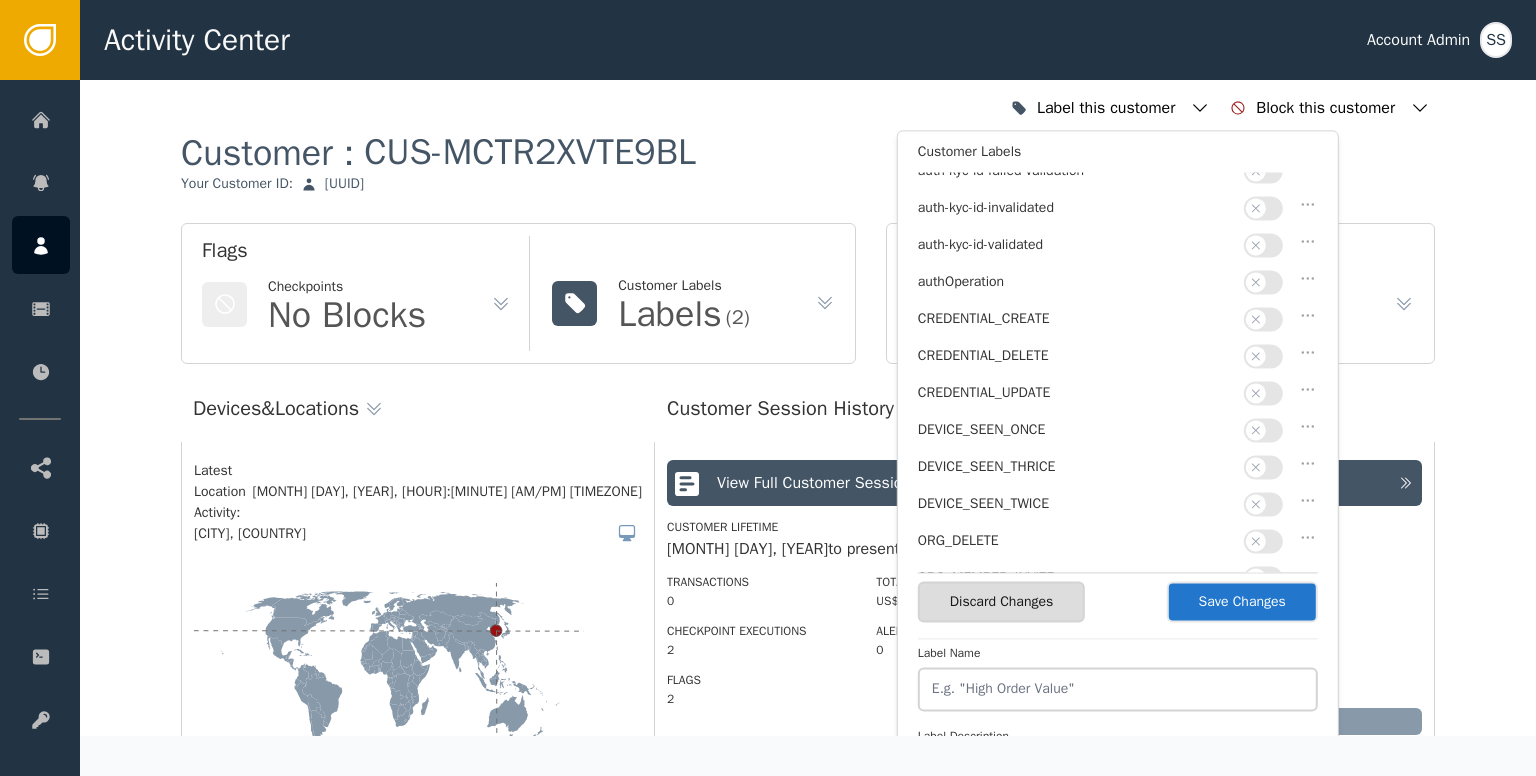 scroll, scrollTop: 154, scrollLeft: 0, axis: vertical 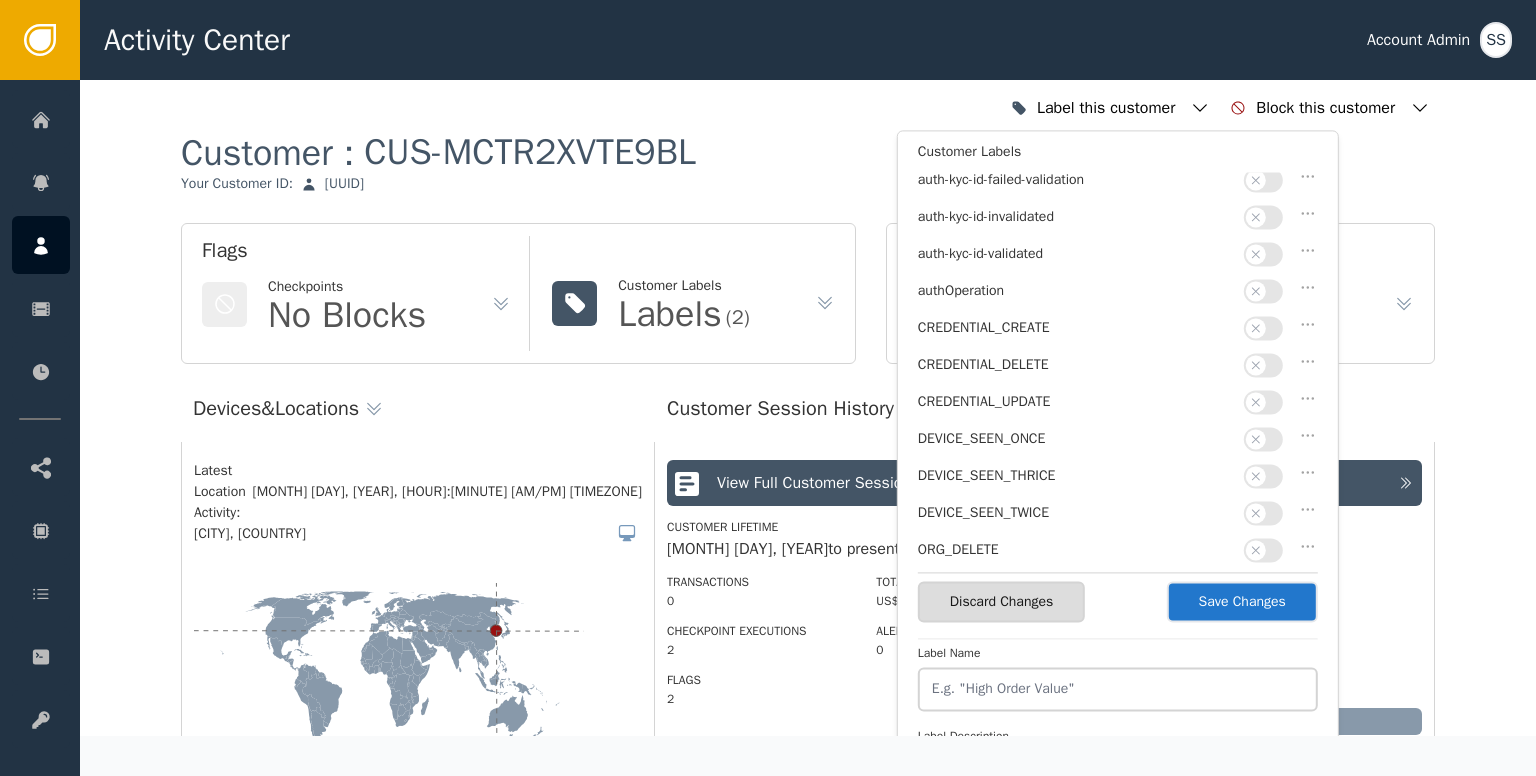 click at bounding box center (1256, 254) 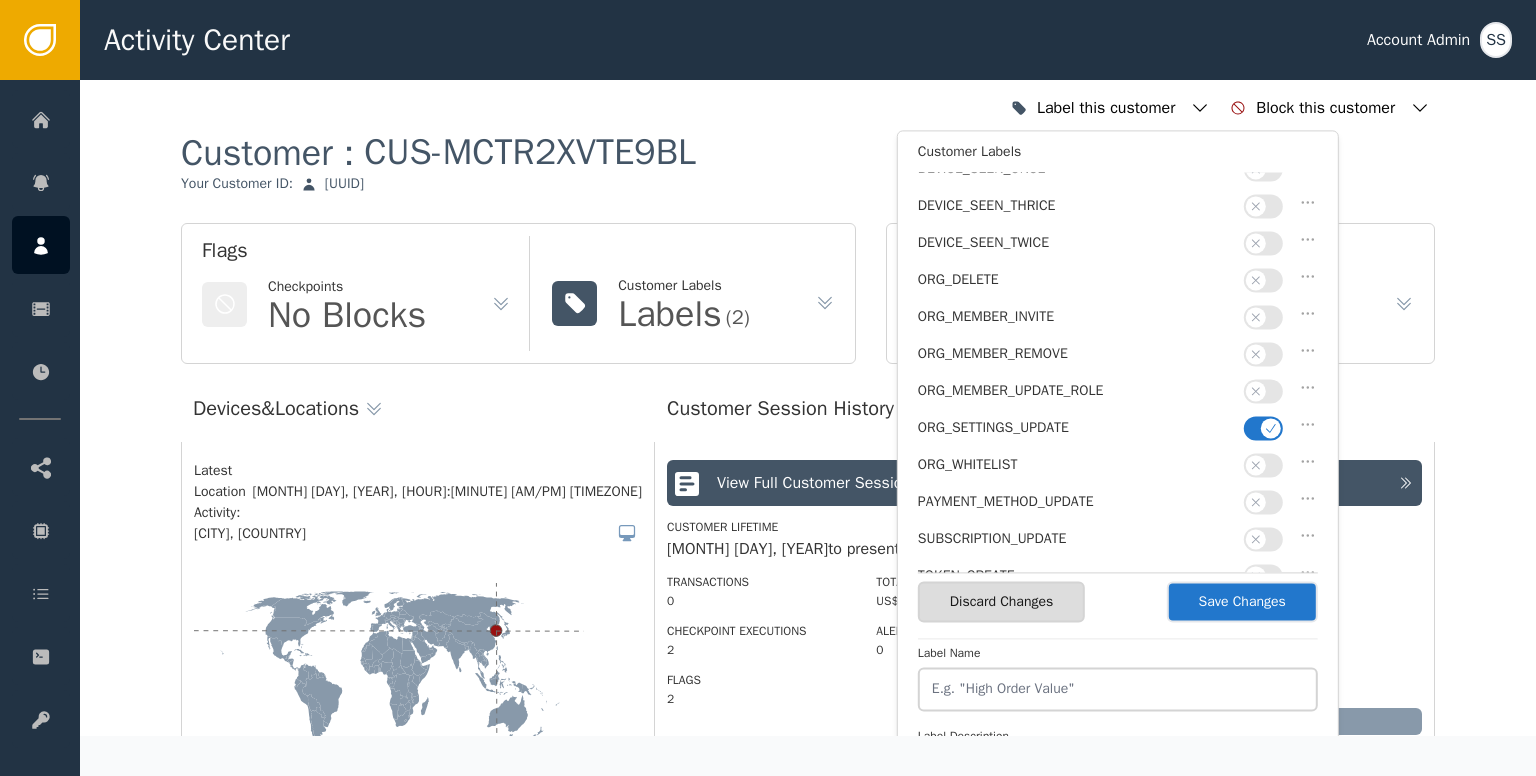 click at bounding box center (1271, 428) 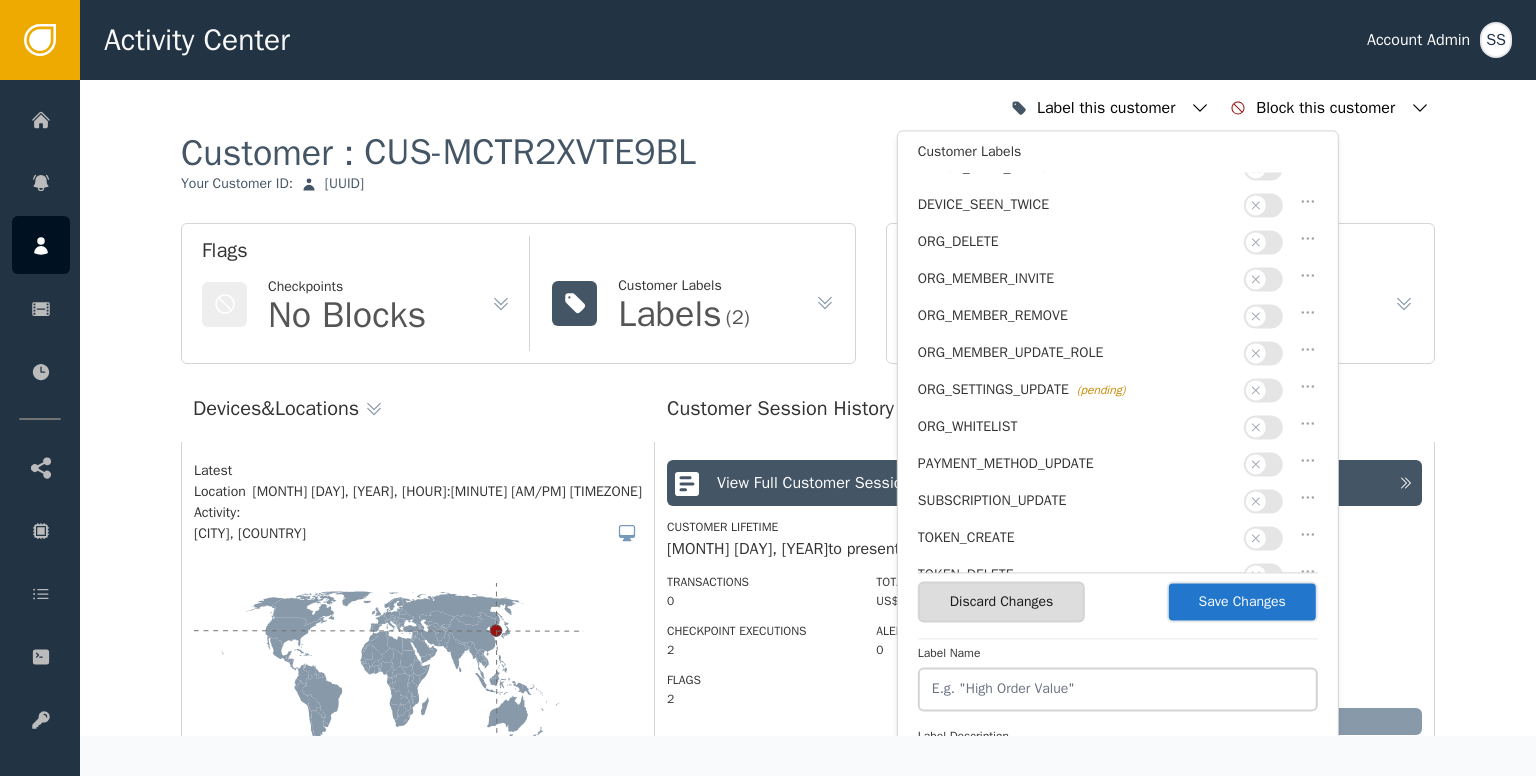 scroll, scrollTop: 466, scrollLeft: 0, axis: vertical 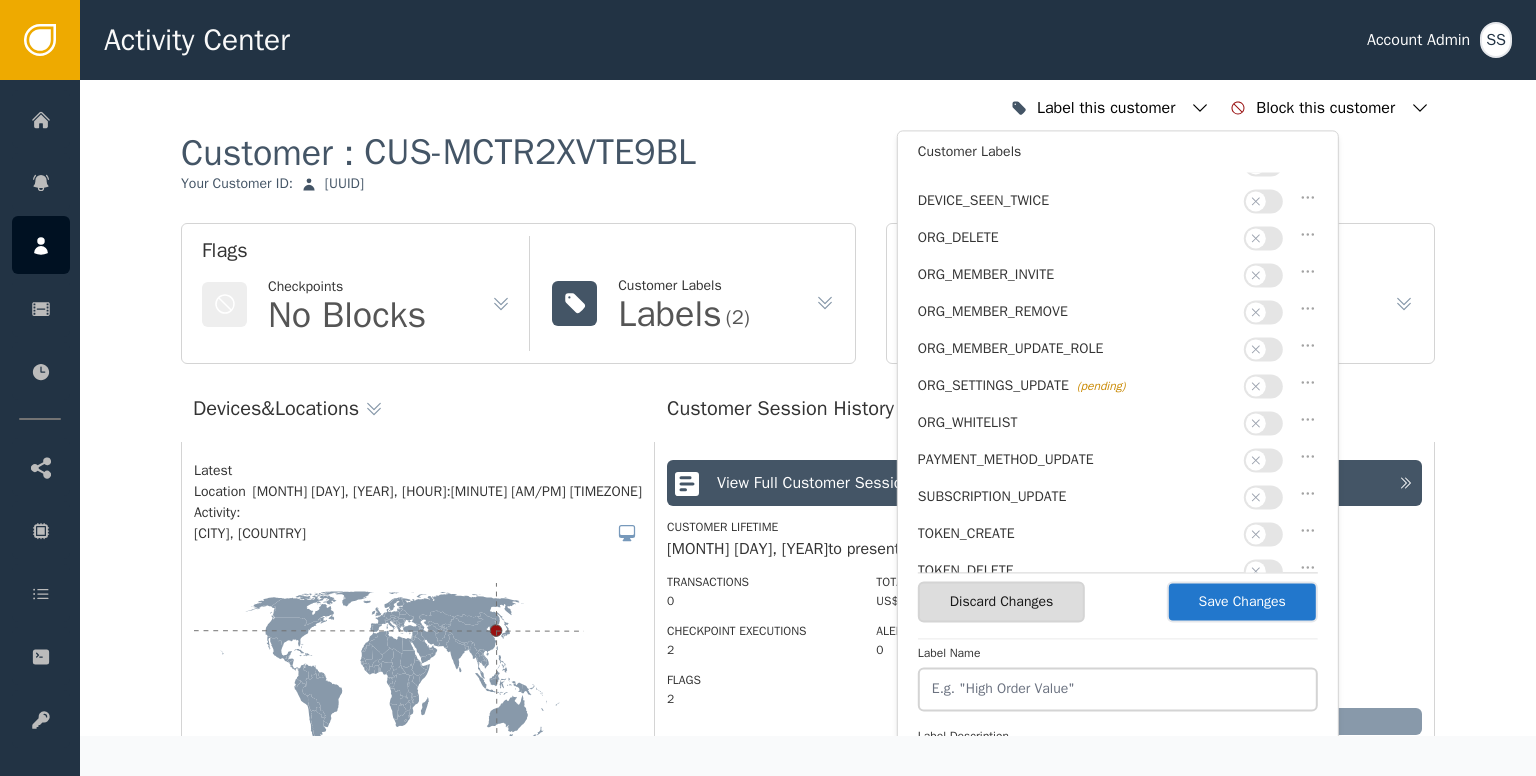 click on "Save Changes" at bounding box center (1242, 601) 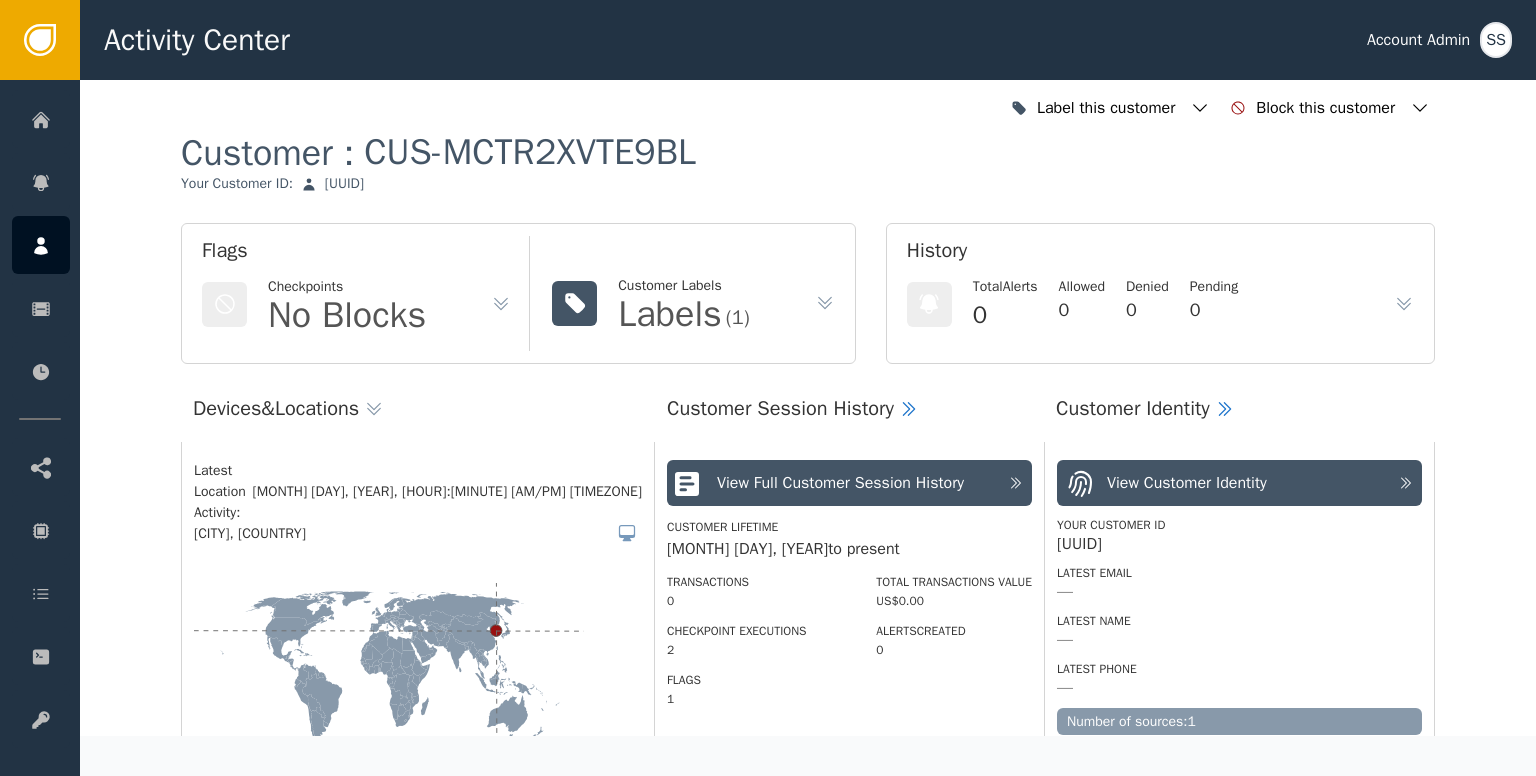 click on "Customer : [CUSTOMER_ID] Your Customer ID : [UUID]" at bounding box center (808, 176) 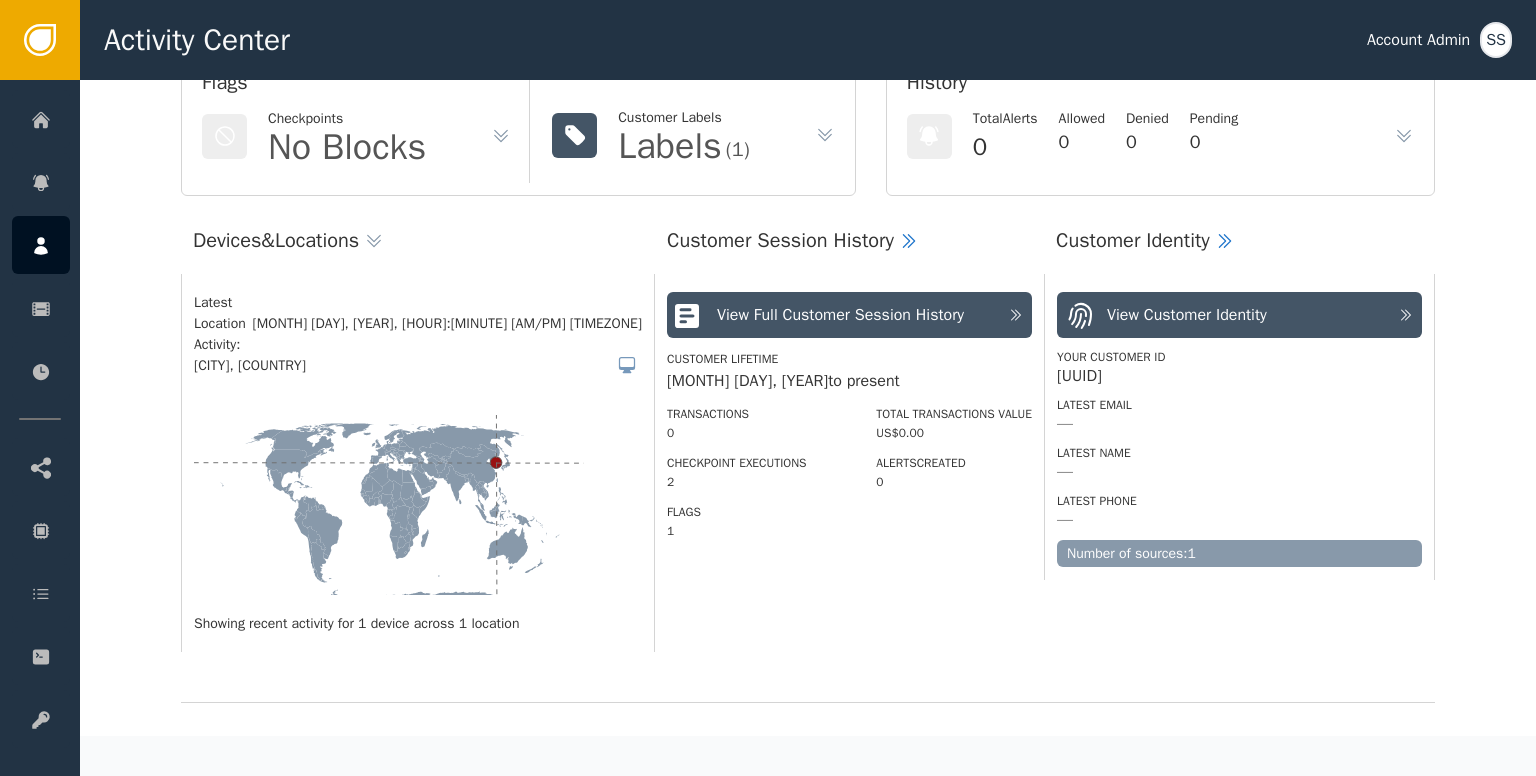 scroll, scrollTop: 0, scrollLeft: 0, axis: both 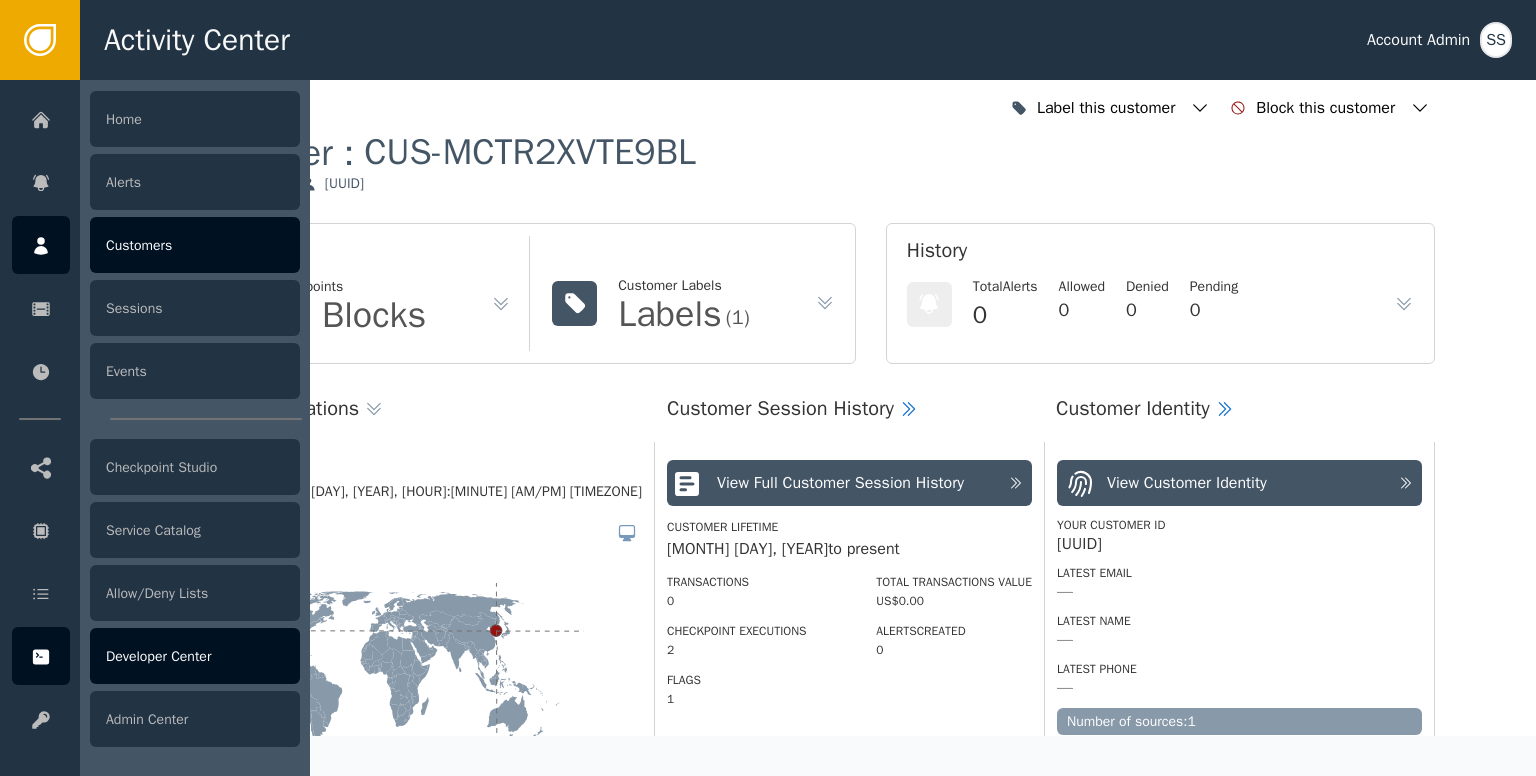 click at bounding box center [41, 656] 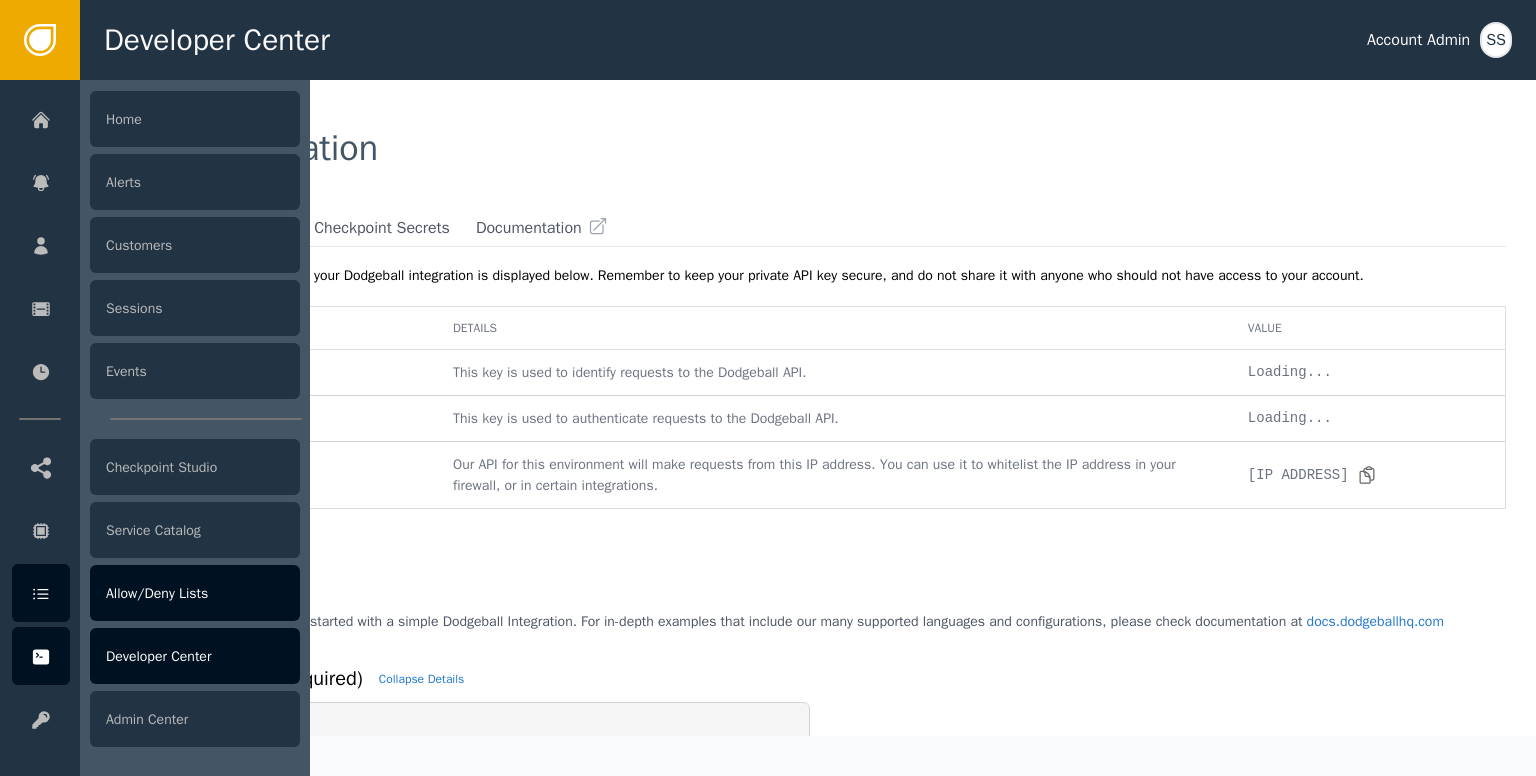 click at bounding box center [41, 593] 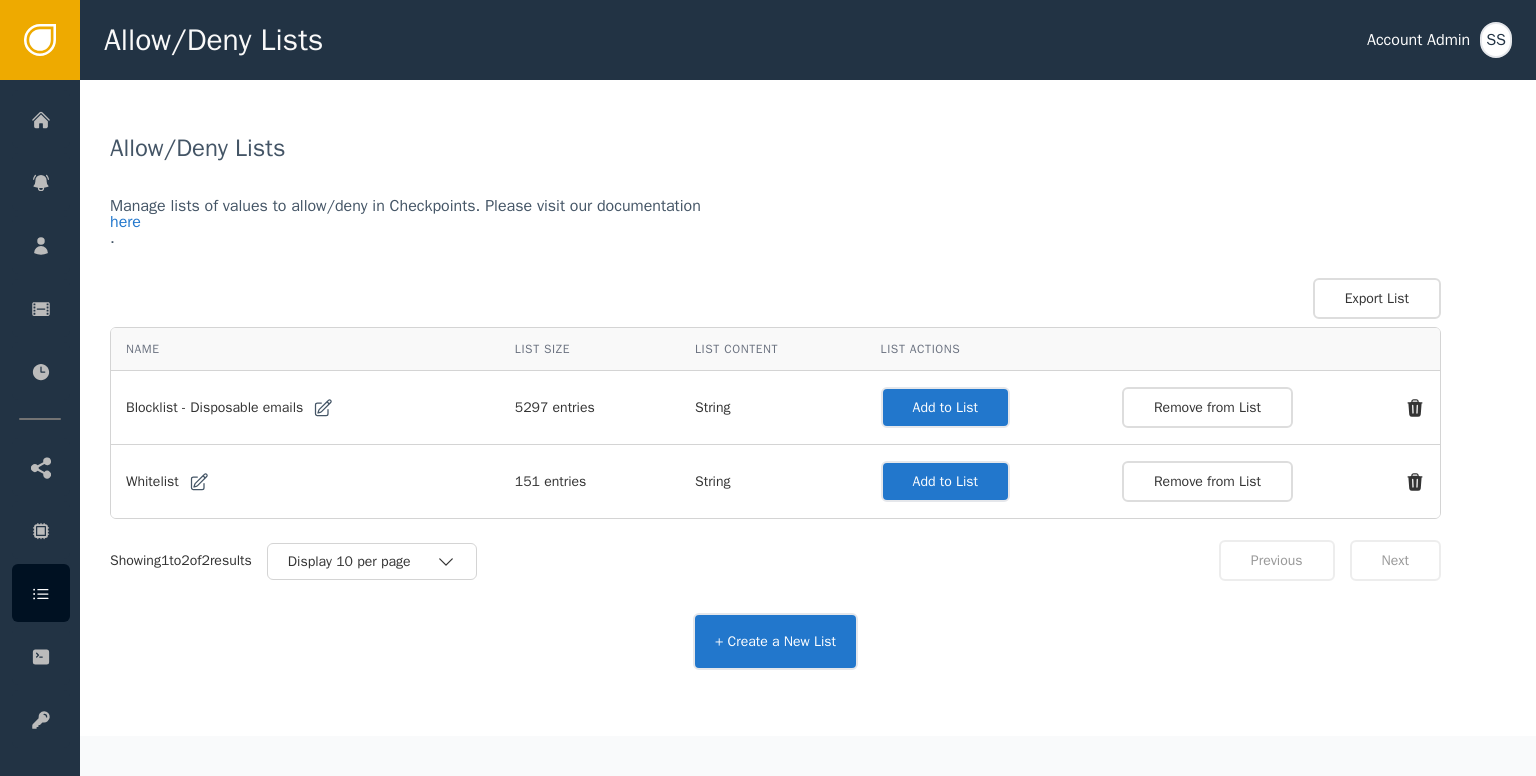 click on "Add to List" at bounding box center (945, 407) 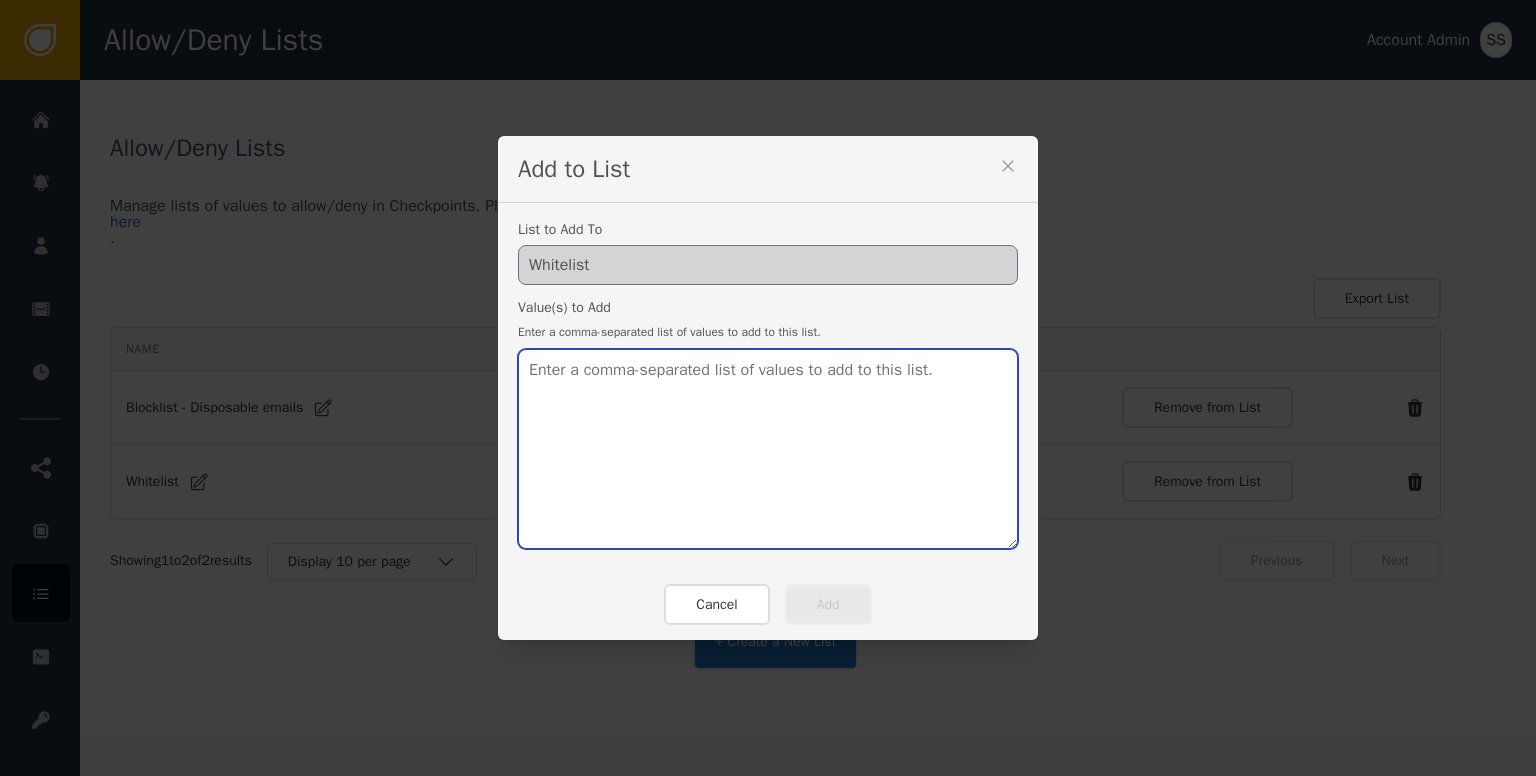 click at bounding box center [768, 449] 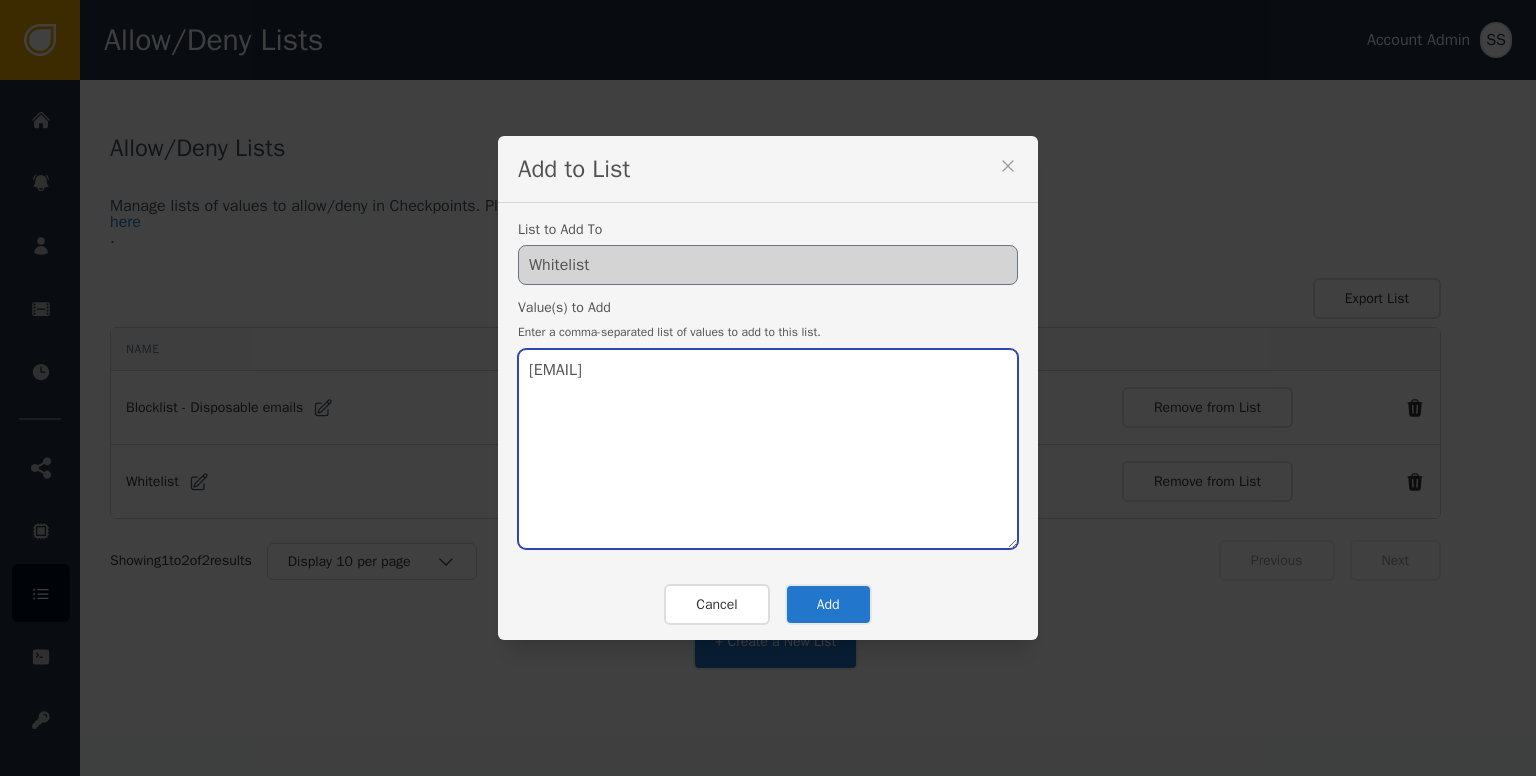 type on "[EMAIL]" 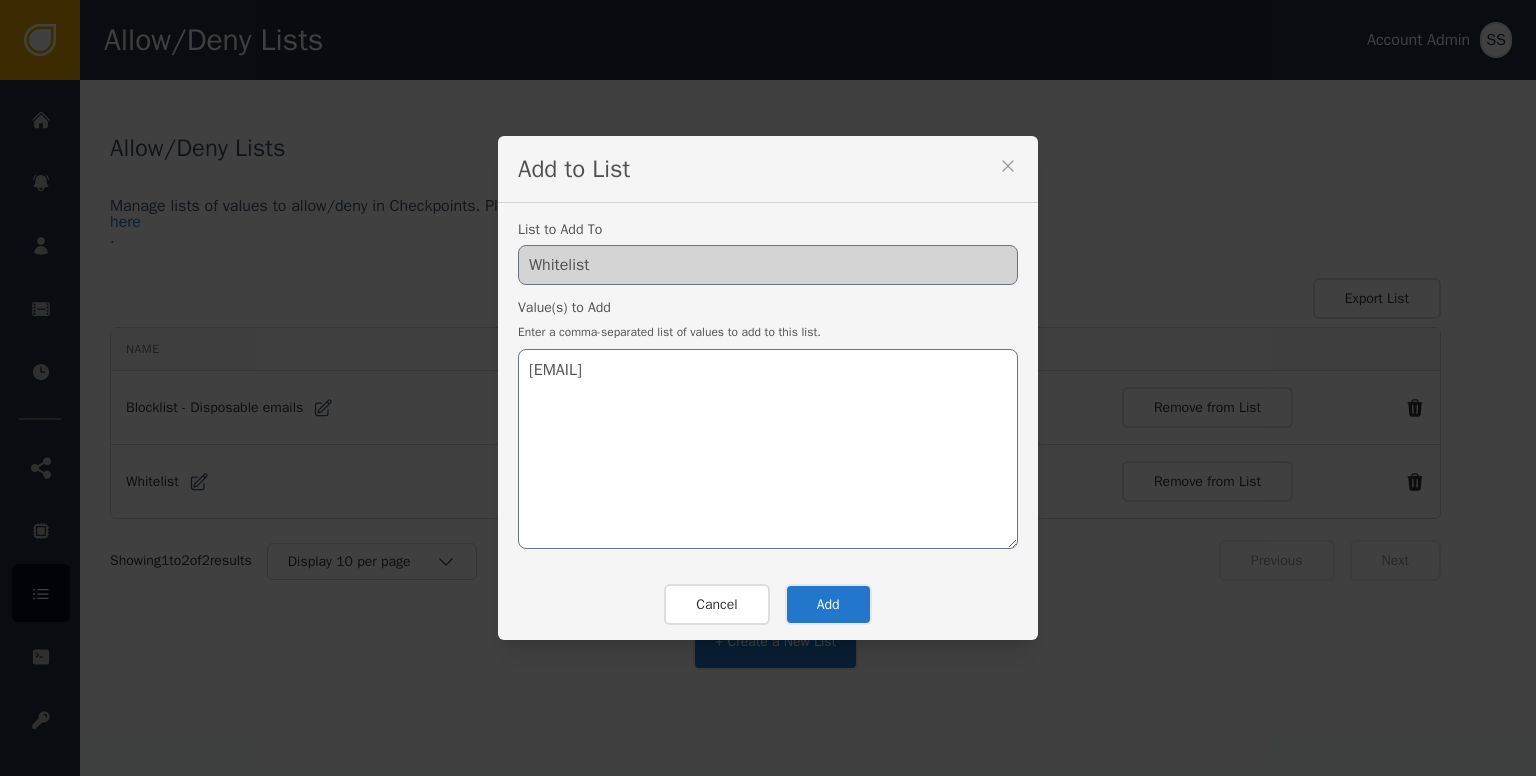 click on "Add" at bounding box center (828, 604) 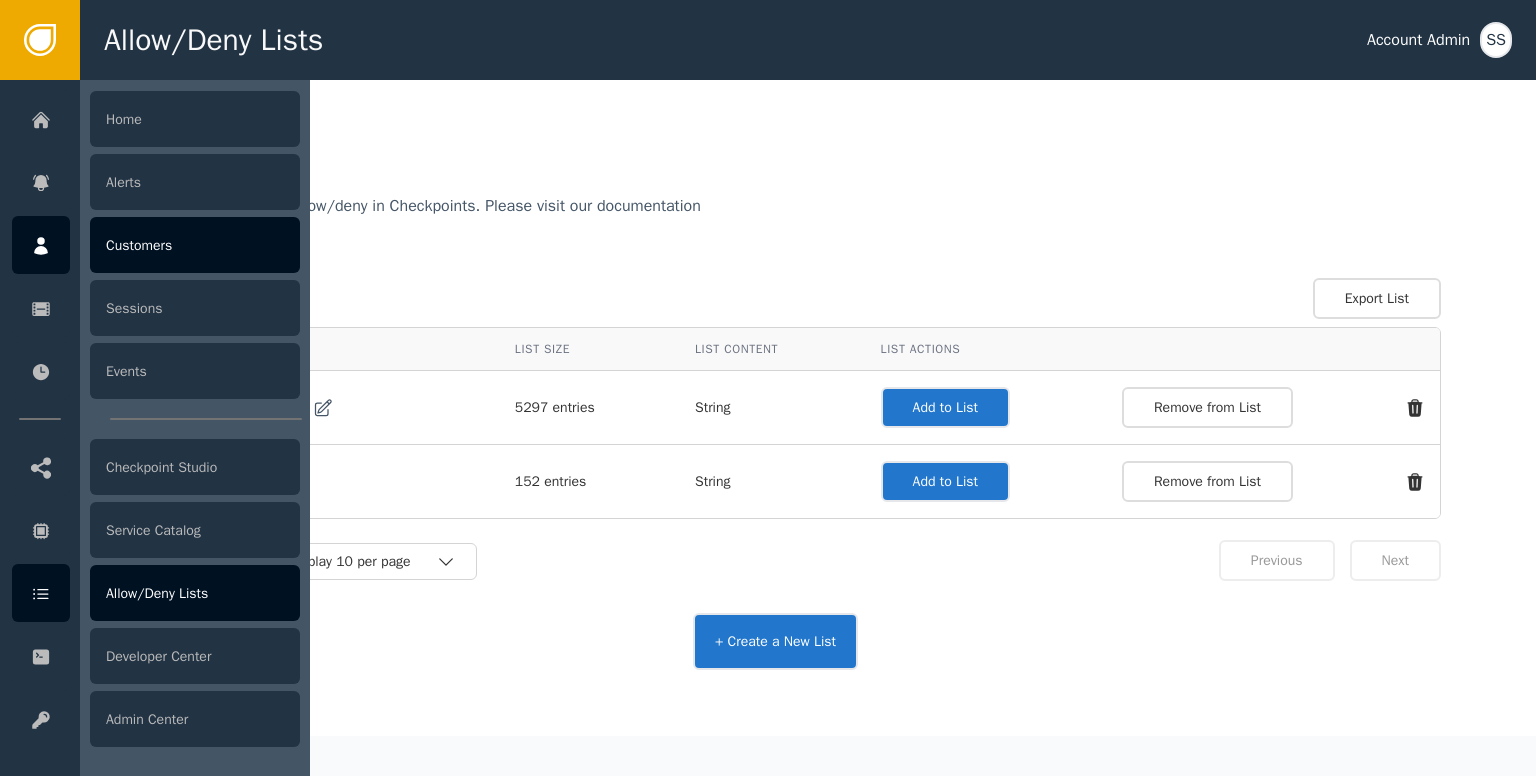 click at bounding box center (41, 245) 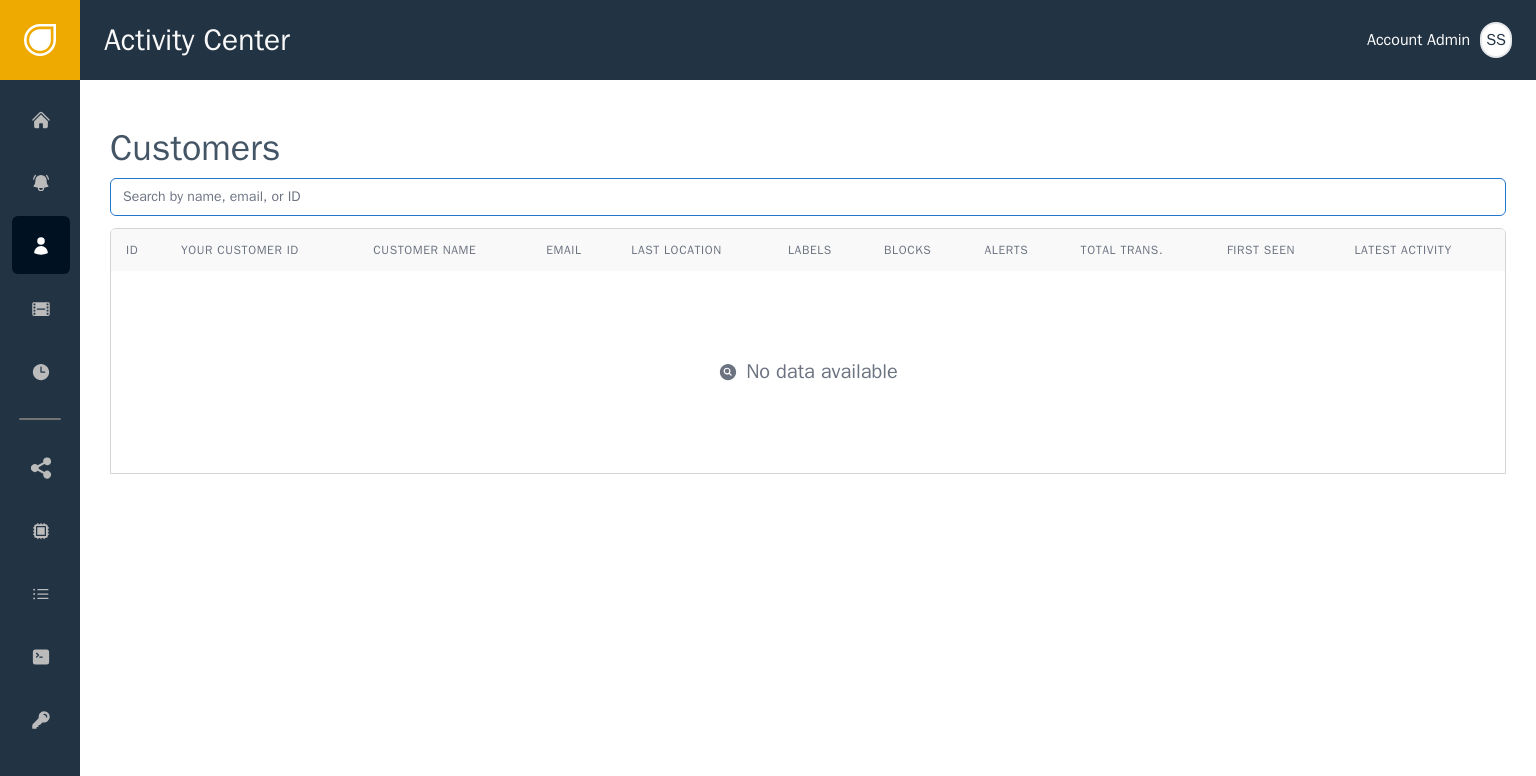 click at bounding box center [808, 197] 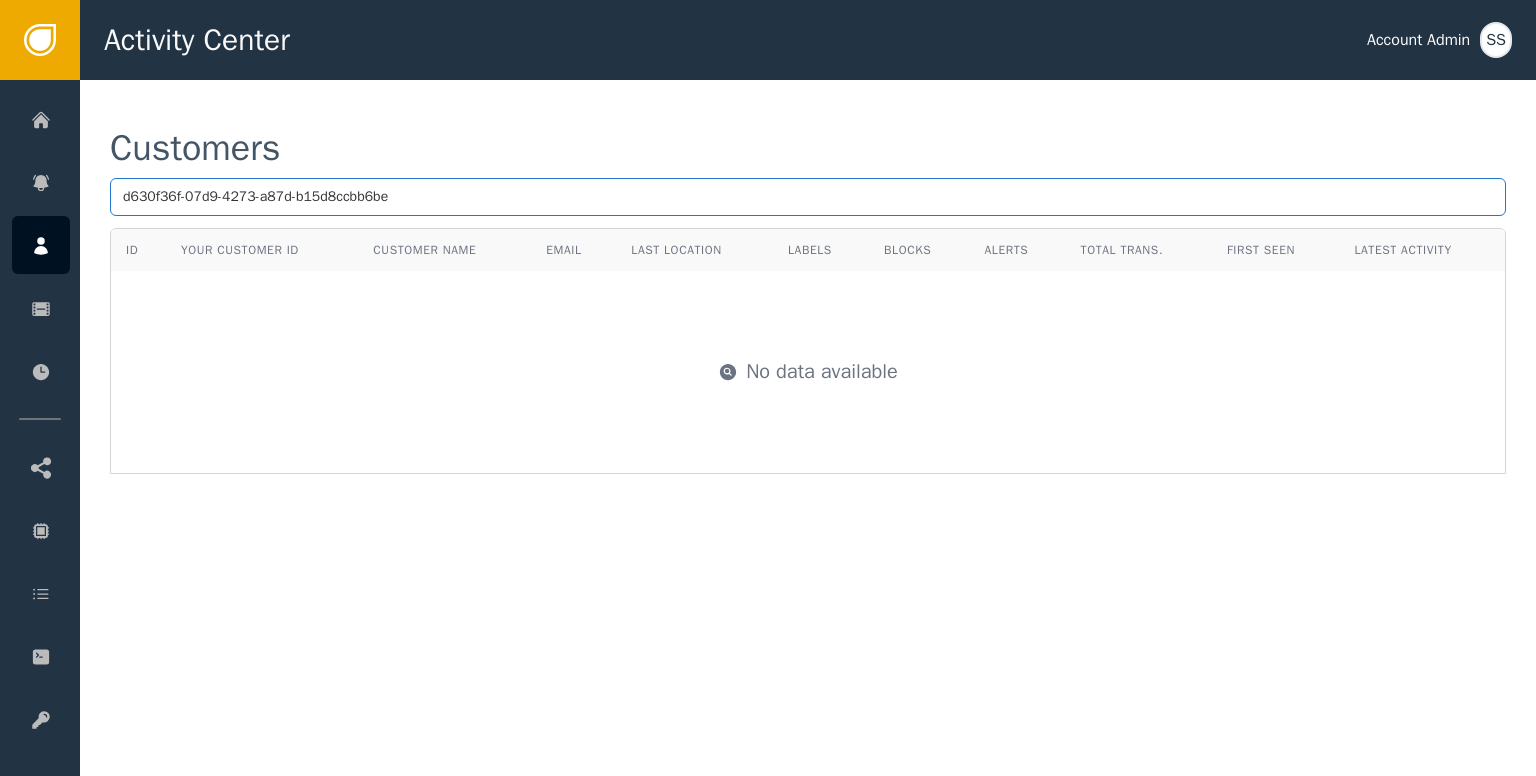 type on "d630f36f-07d9-4273-a87d-b15d8ccbb6be" 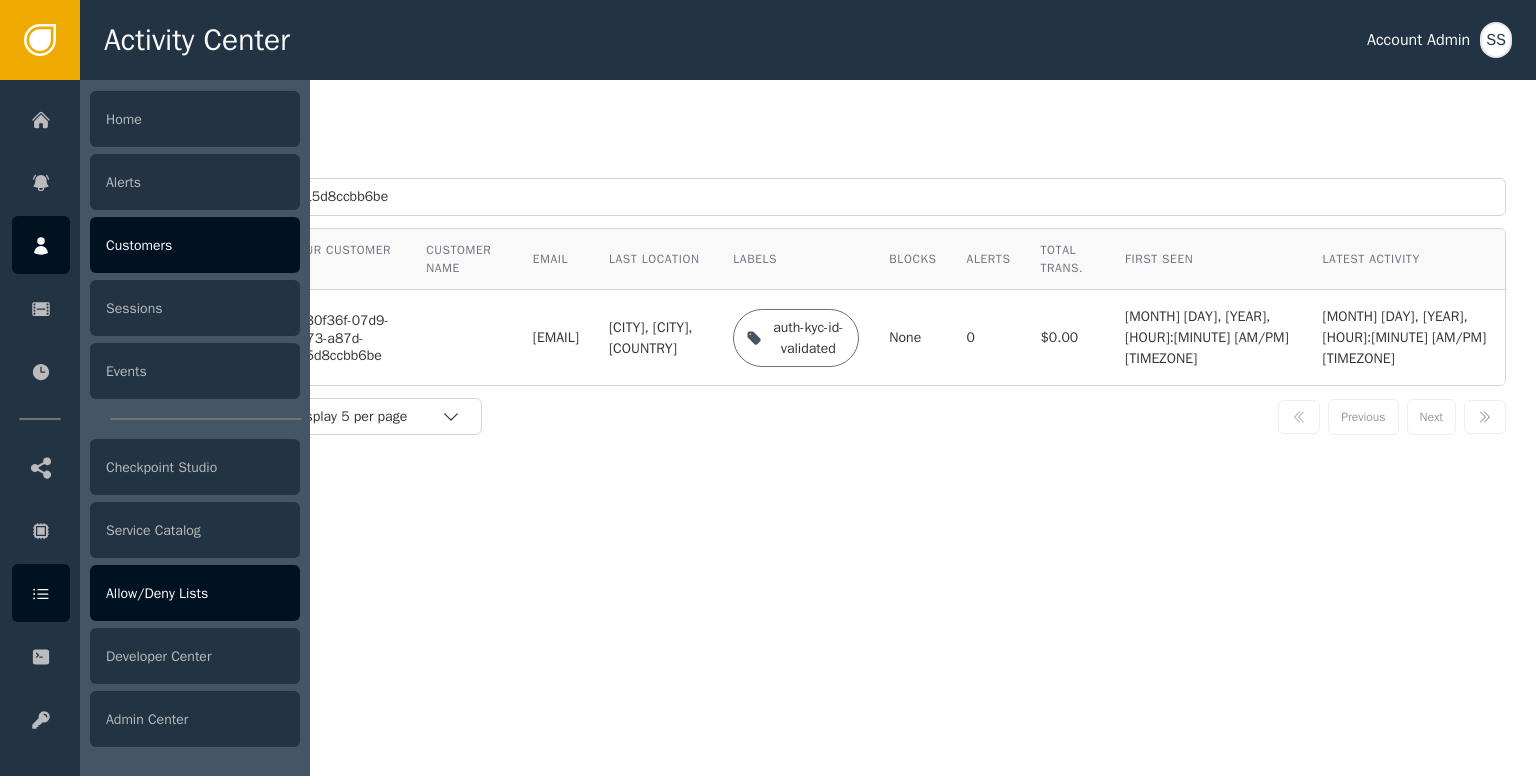 click at bounding box center (40, 594) 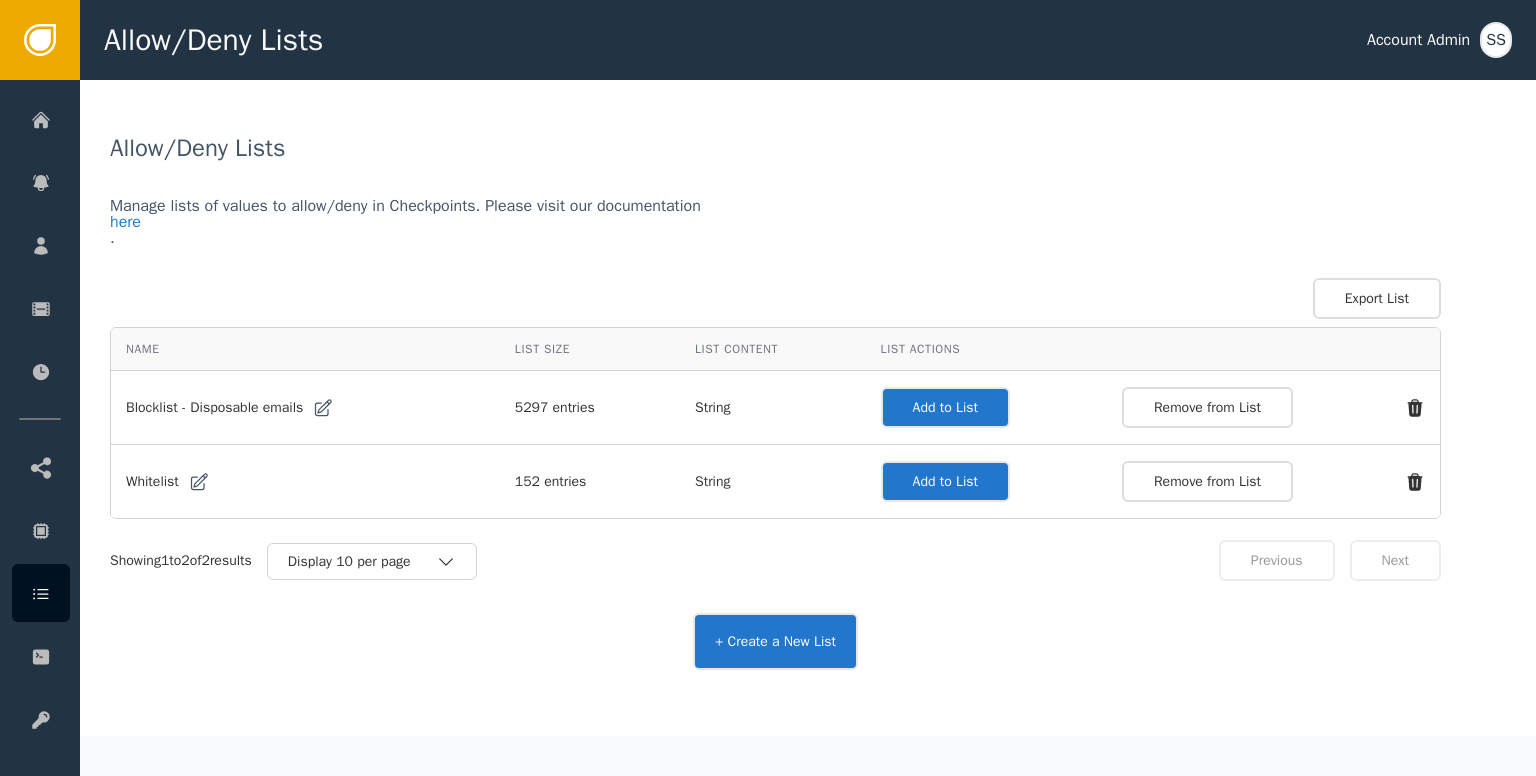 click on "Add to List" at bounding box center (945, 407) 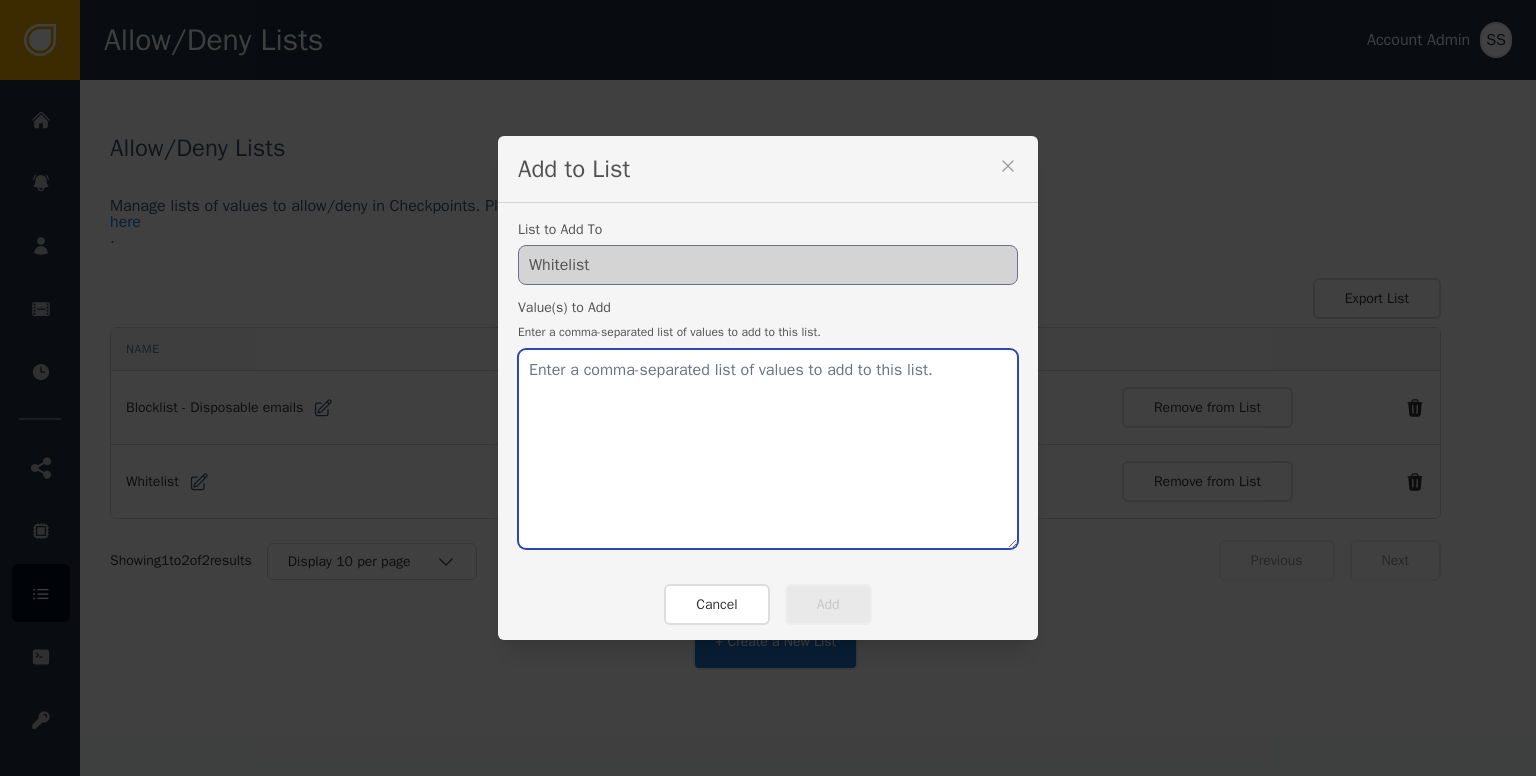 click at bounding box center (768, 449) 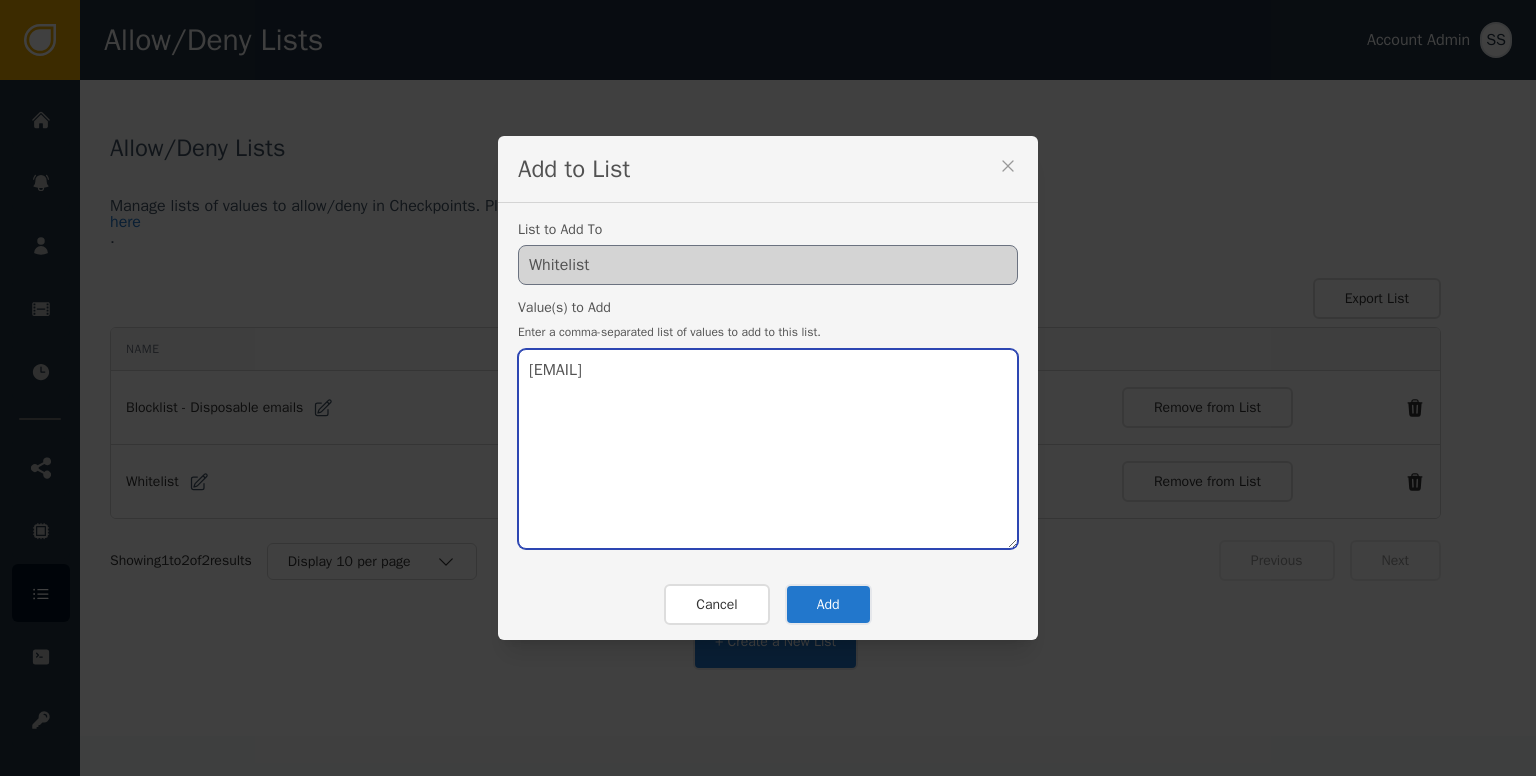type on "[EMAIL]" 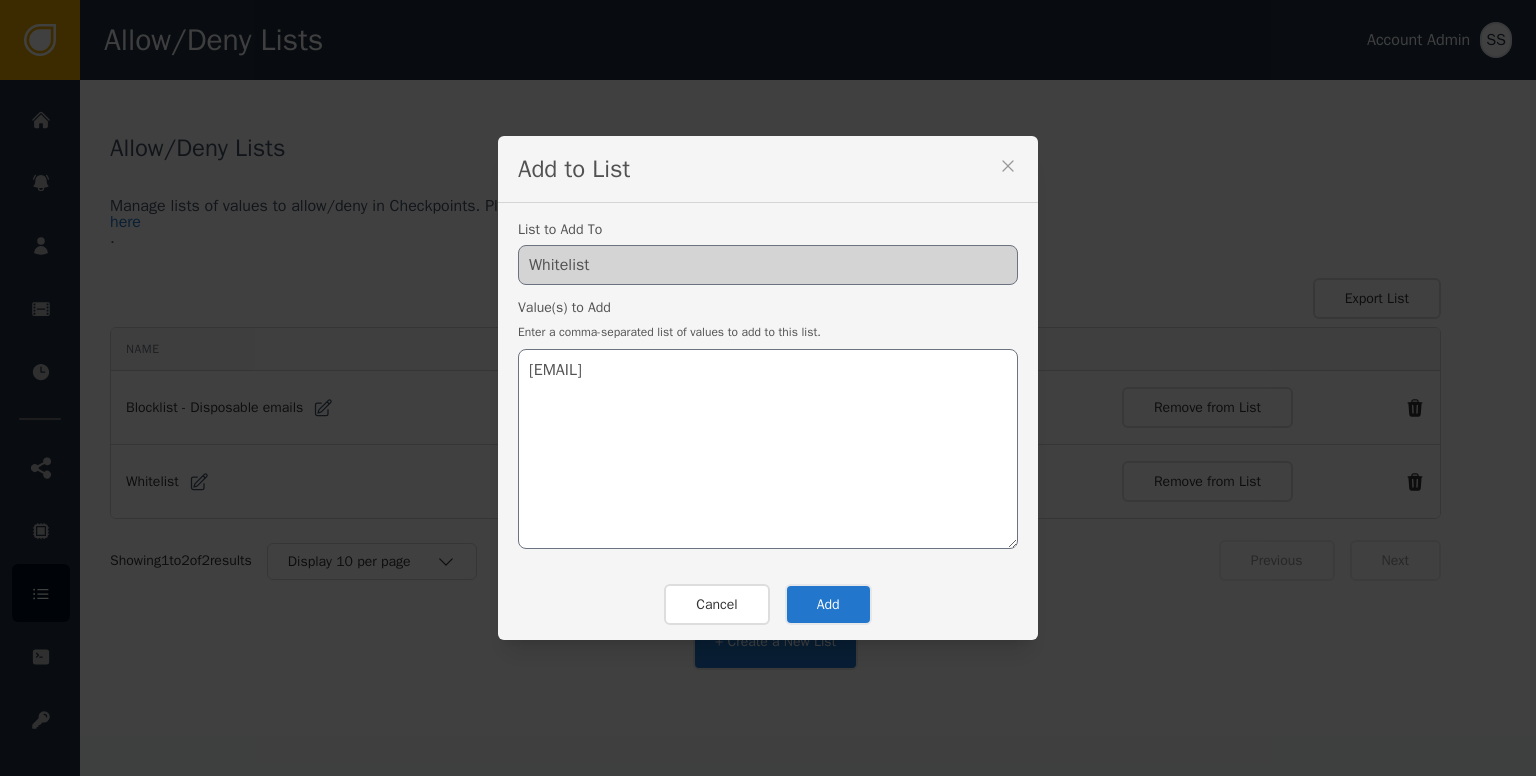 click on "Add" at bounding box center [828, 604] 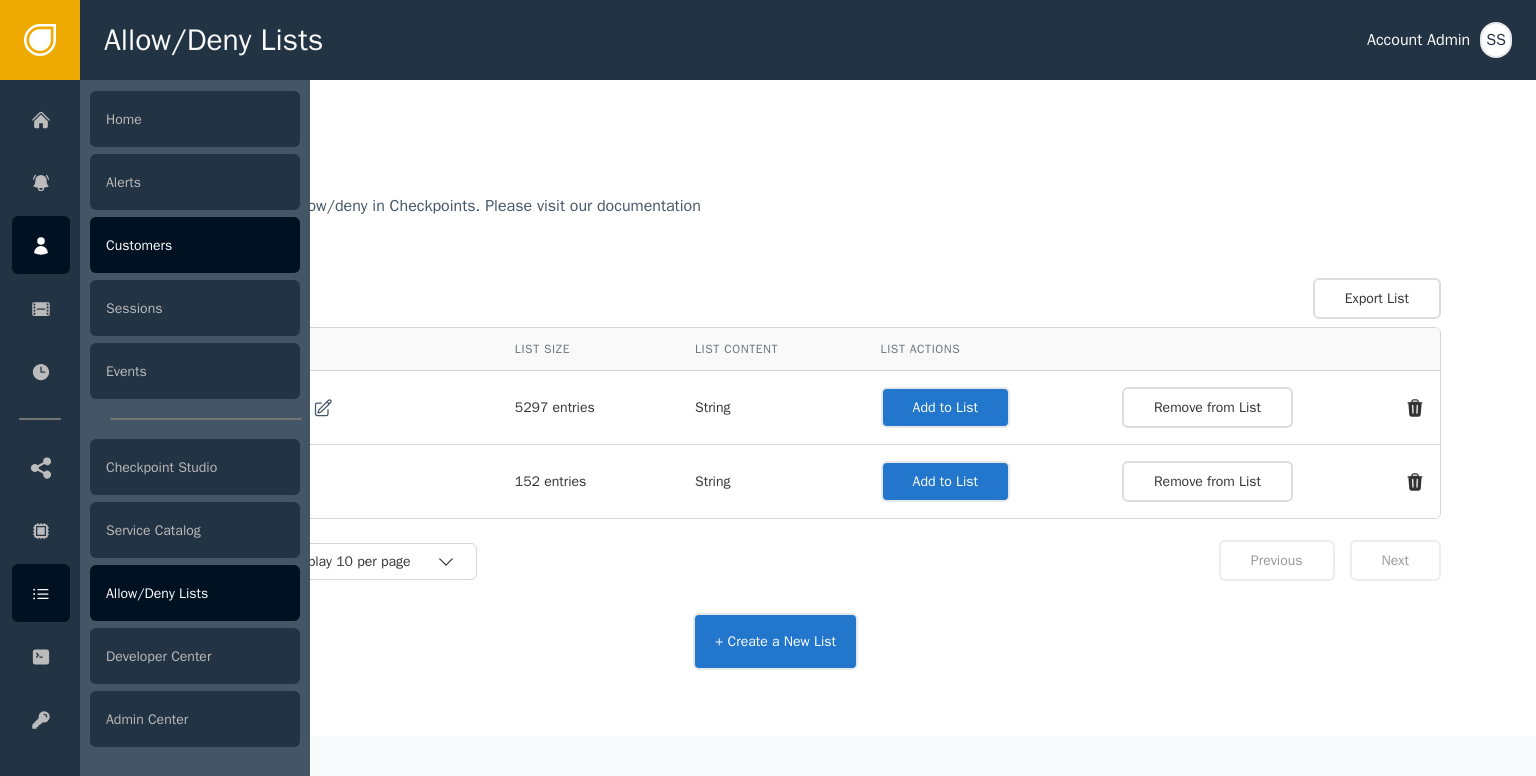 click on "Customers" at bounding box center [195, 245] 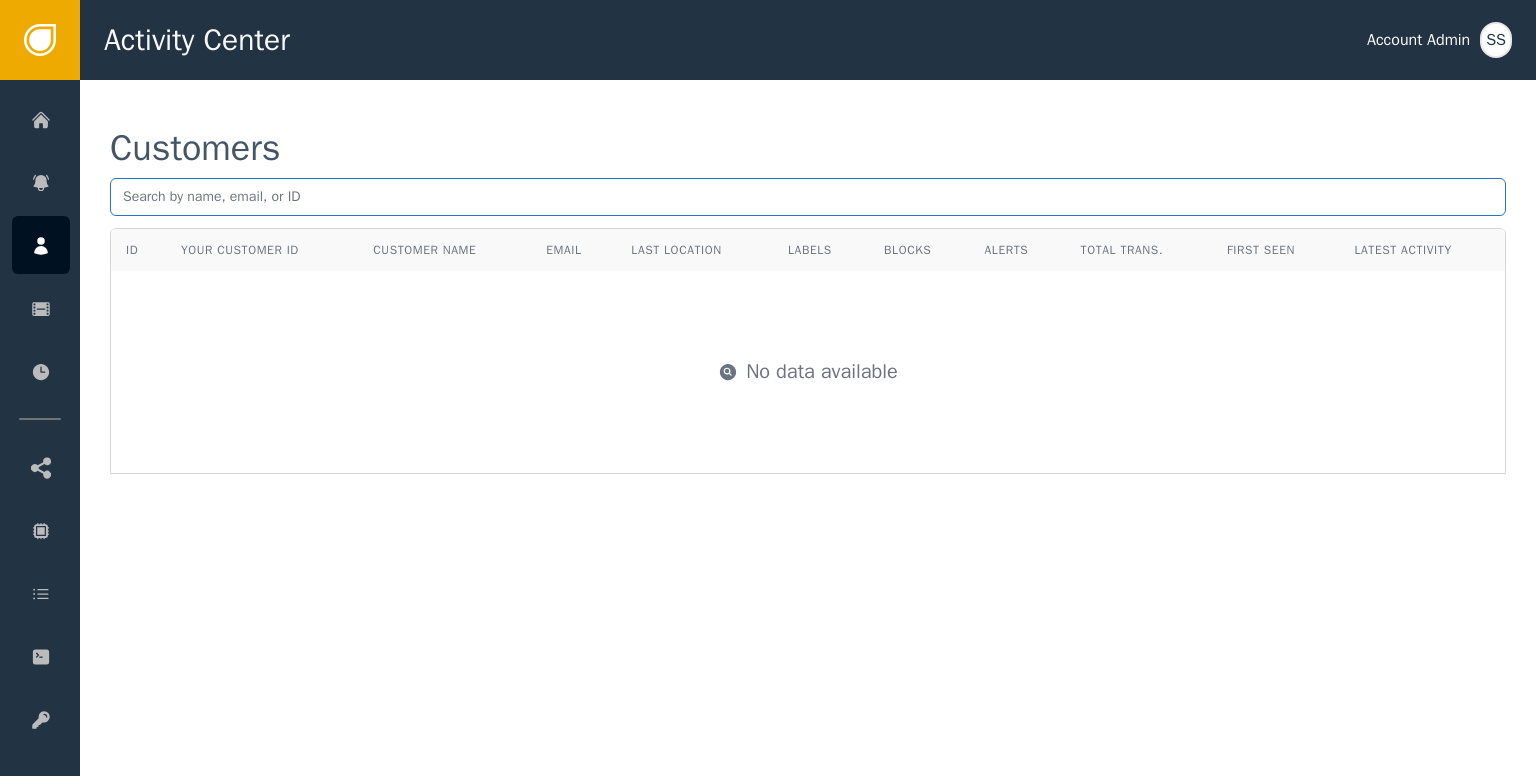 click at bounding box center (808, 197) 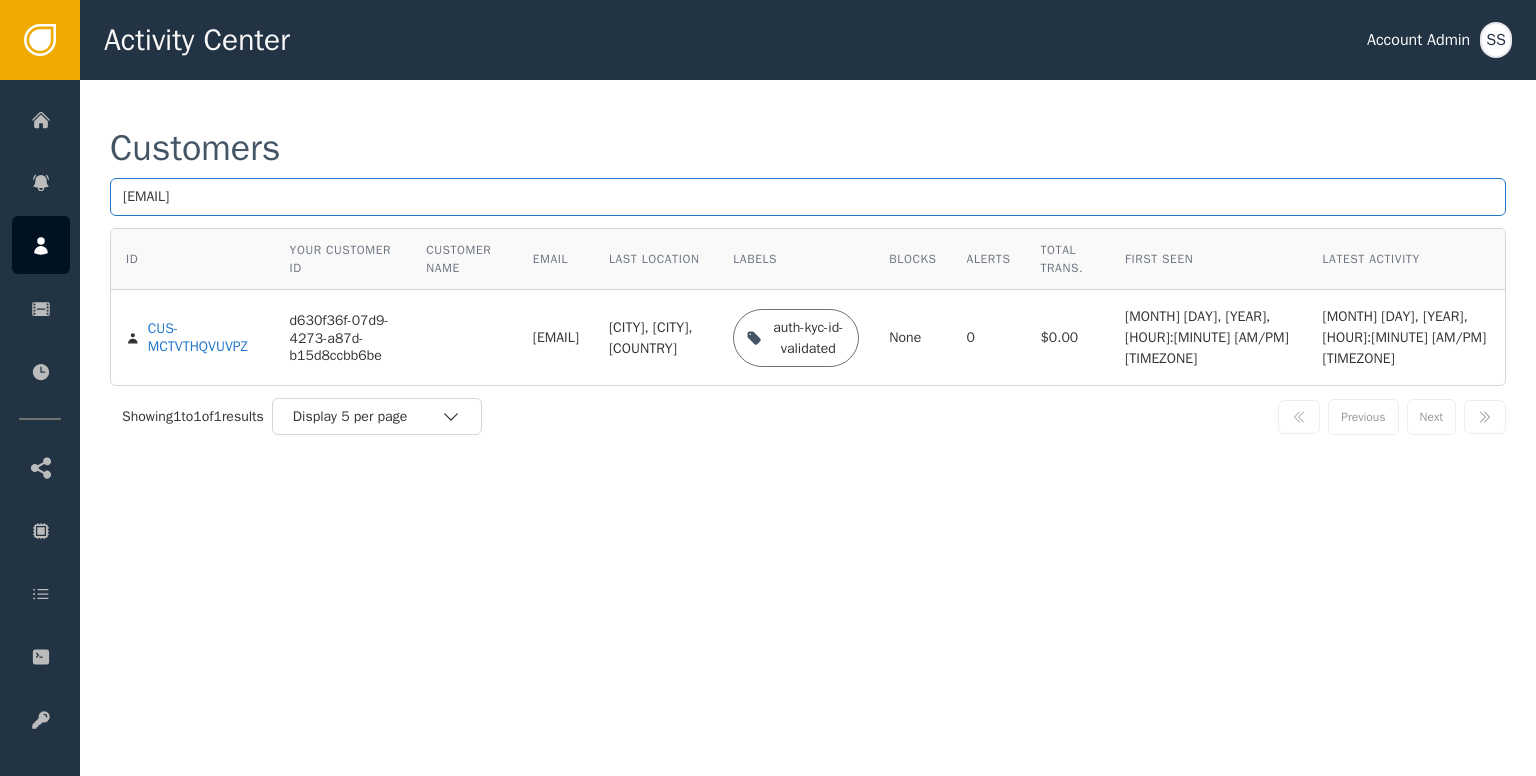 type on "[EMAIL]" 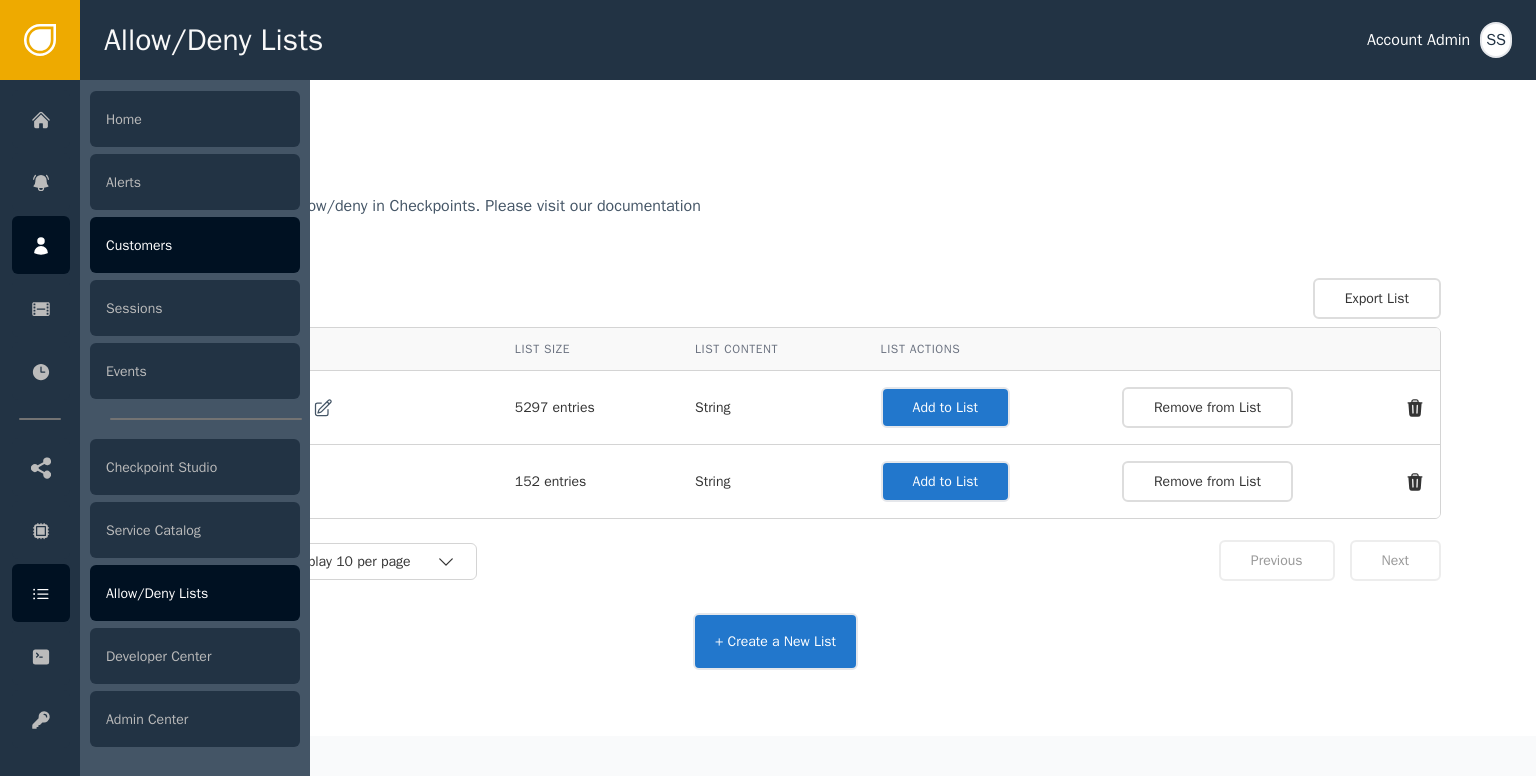 click at bounding box center (41, 245) 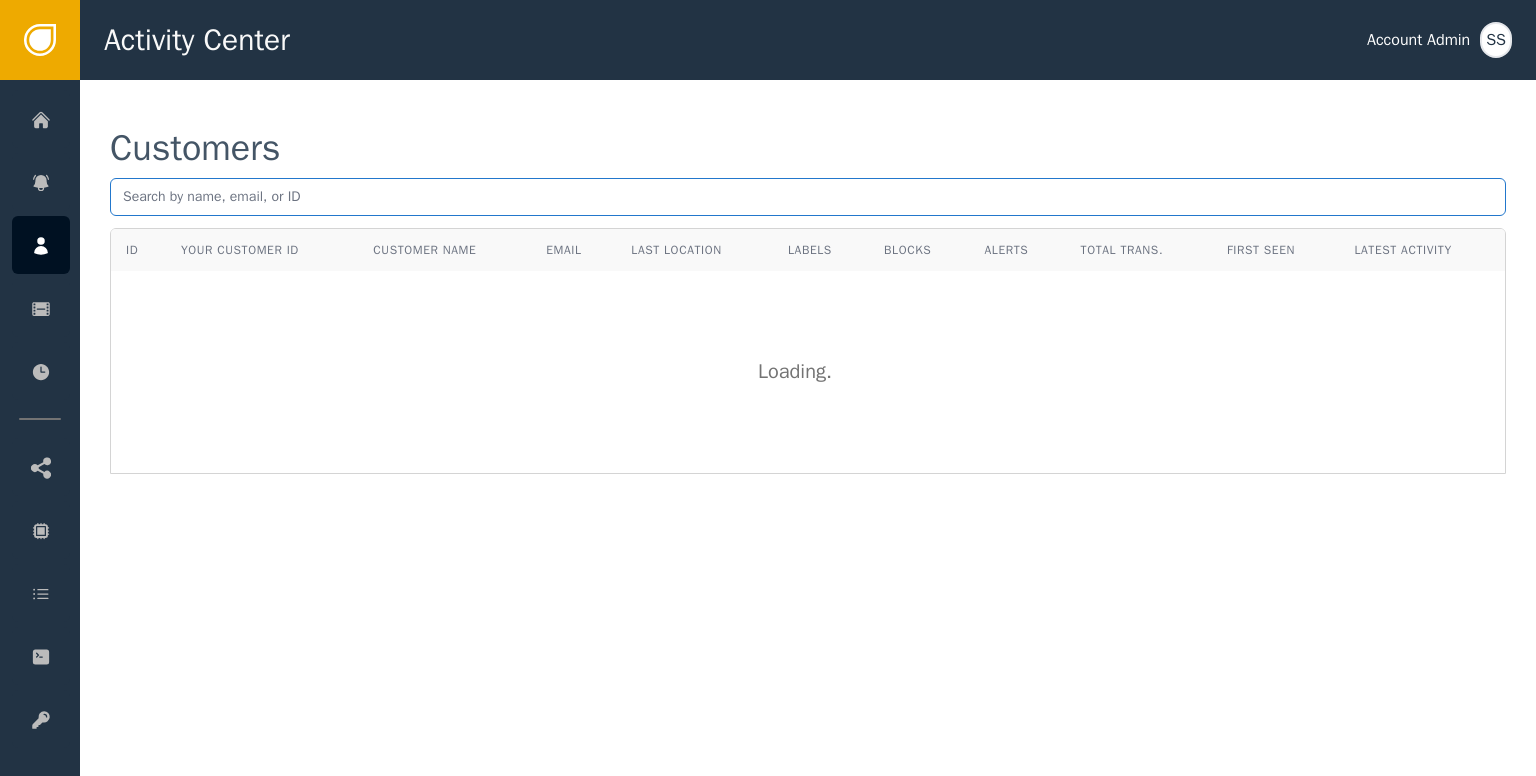 click at bounding box center [808, 197] 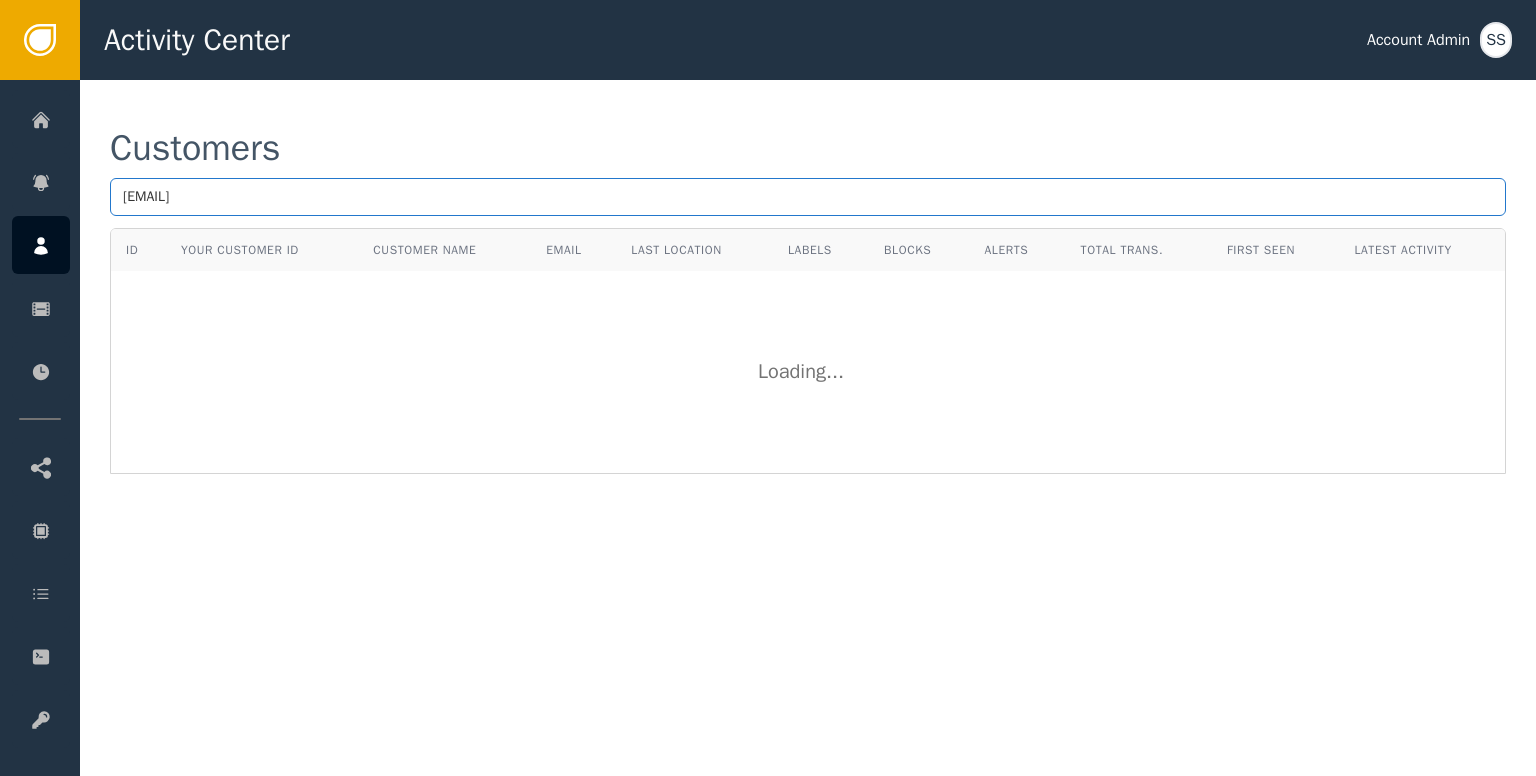 type on "[EMAIL]" 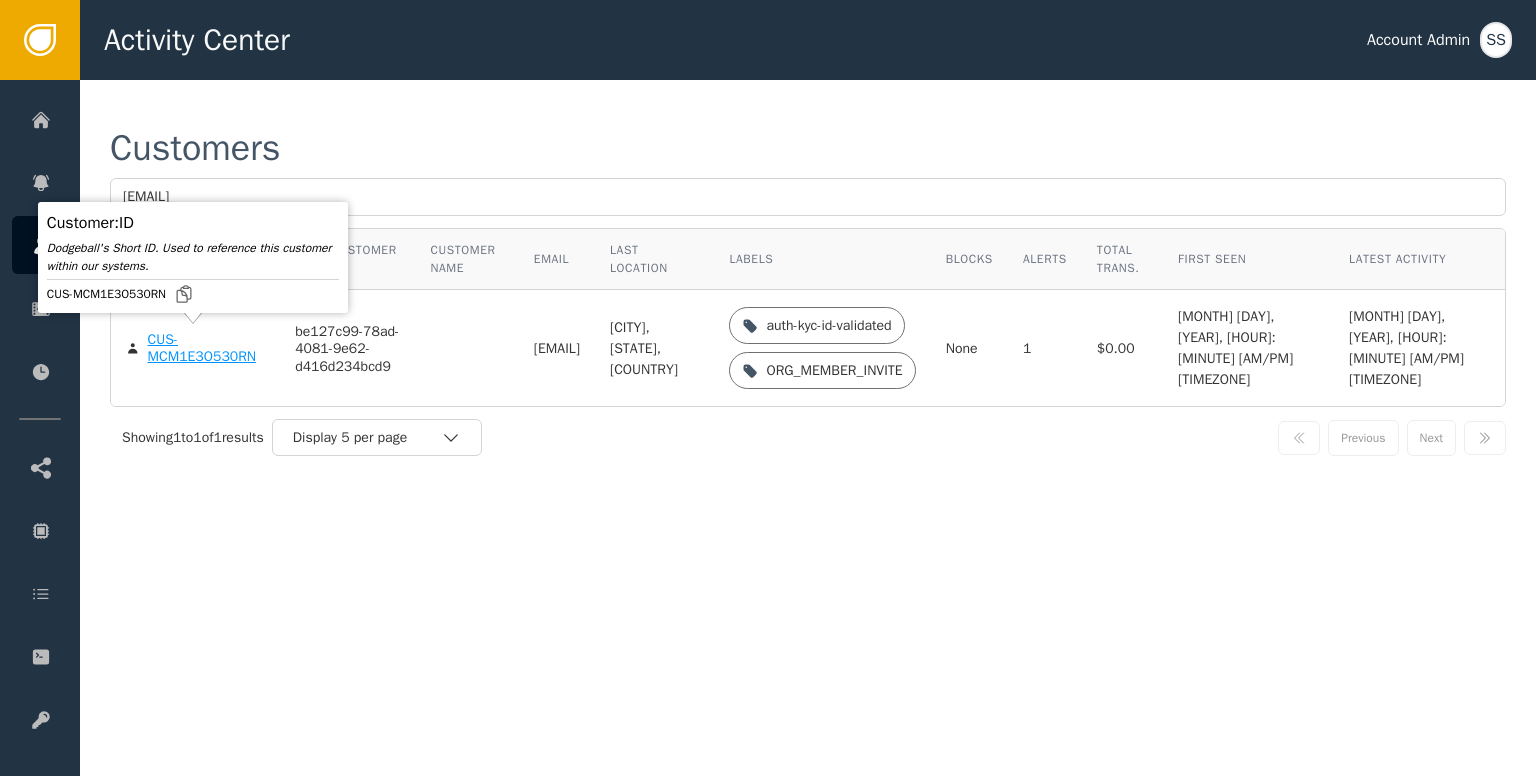 click on "Customer : ID Dodgeball's Short ID. Used to reference this customer within our systems. [CUSTOMER_ID]" at bounding box center (193, 257) 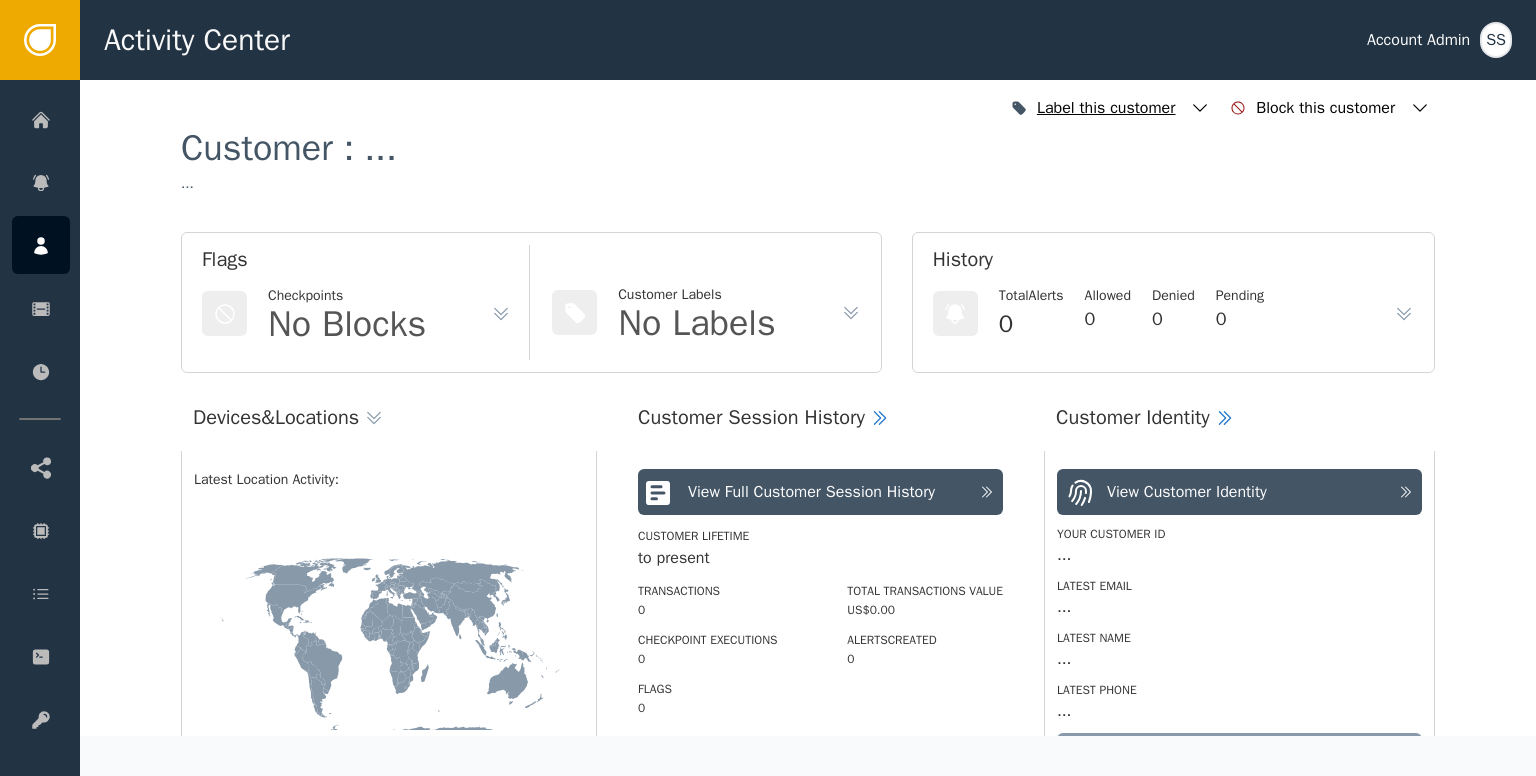 click at bounding box center (1200, 108) 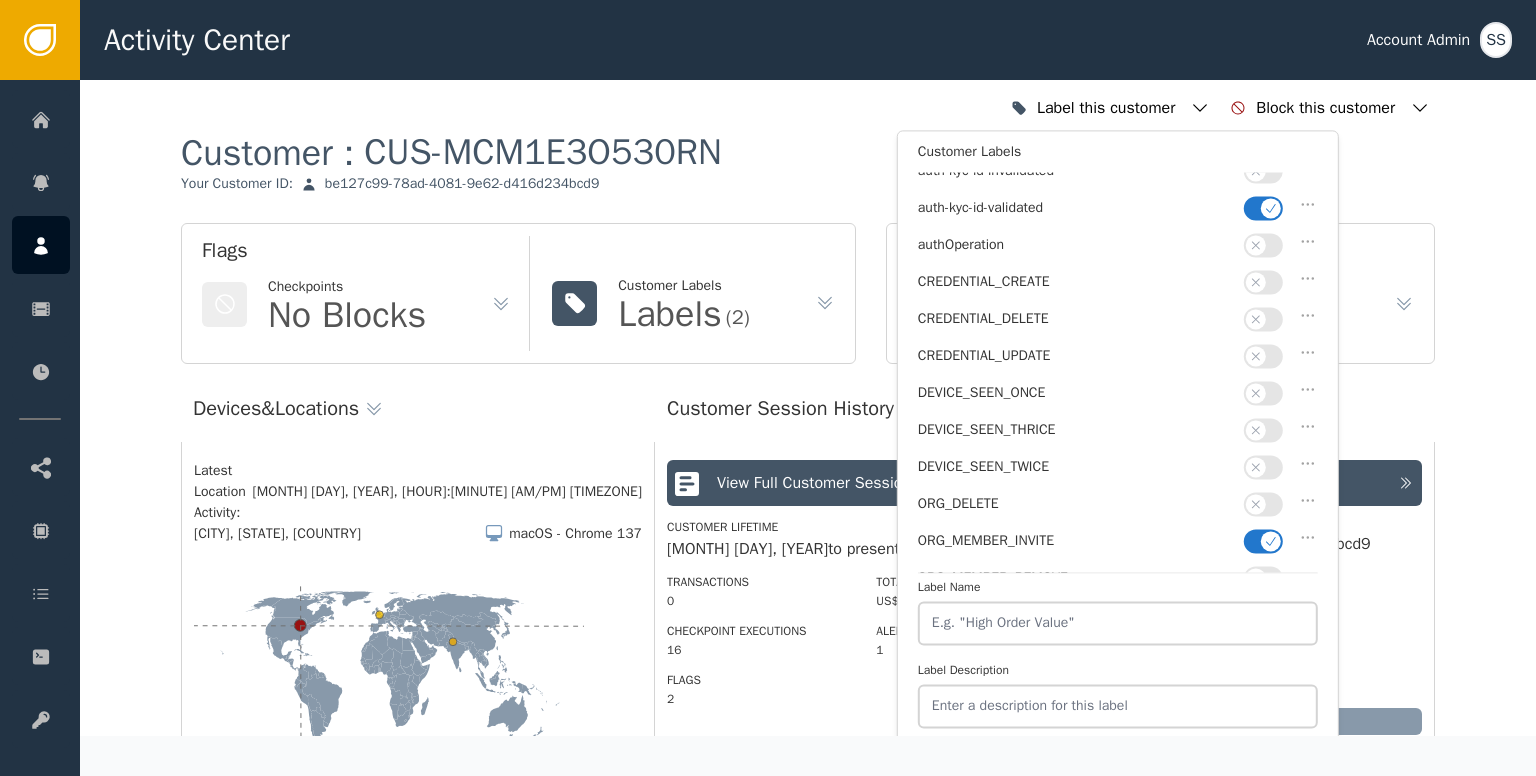 scroll, scrollTop: 400, scrollLeft: 0, axis: vertical 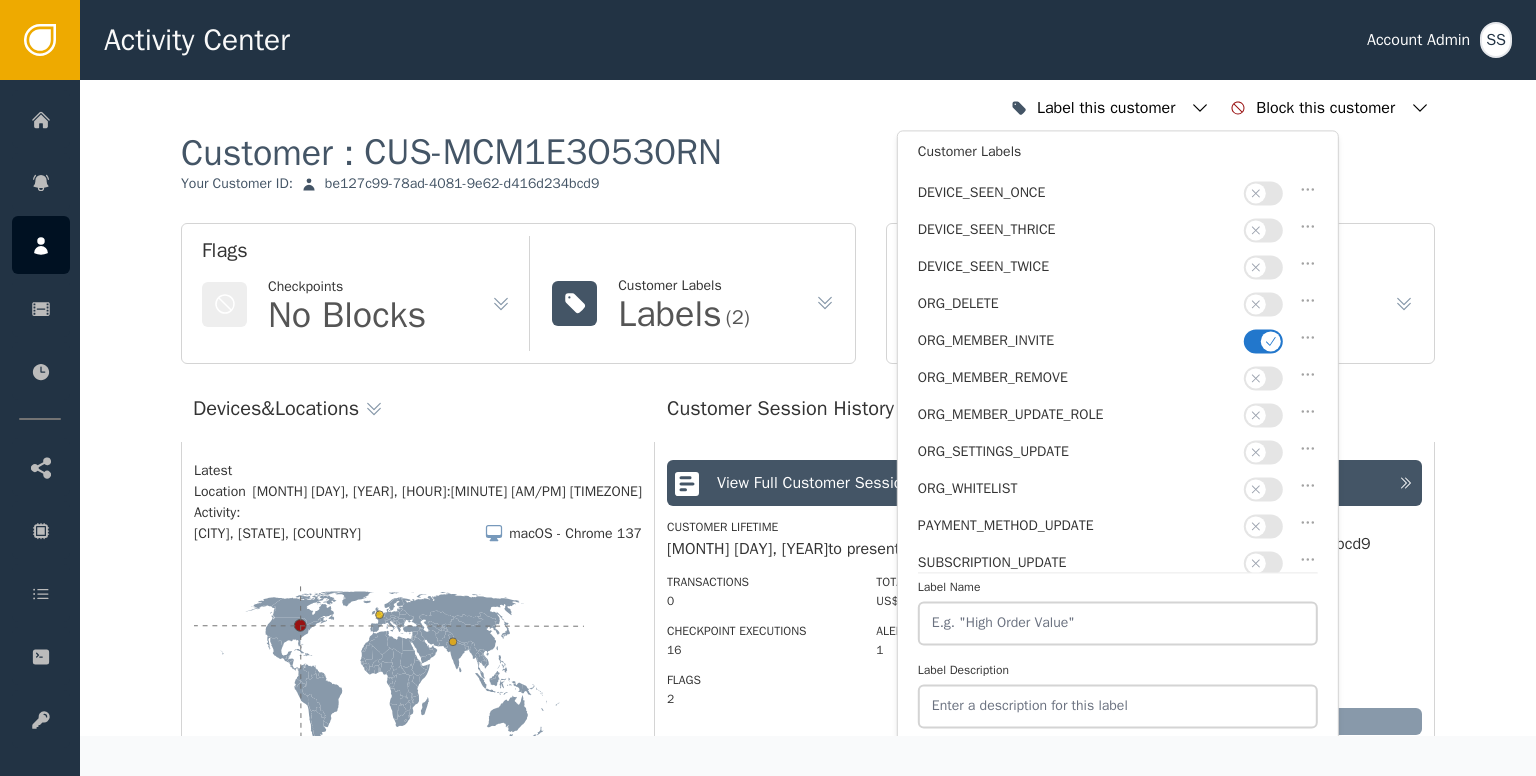 click at bounding box center (1263, 341) 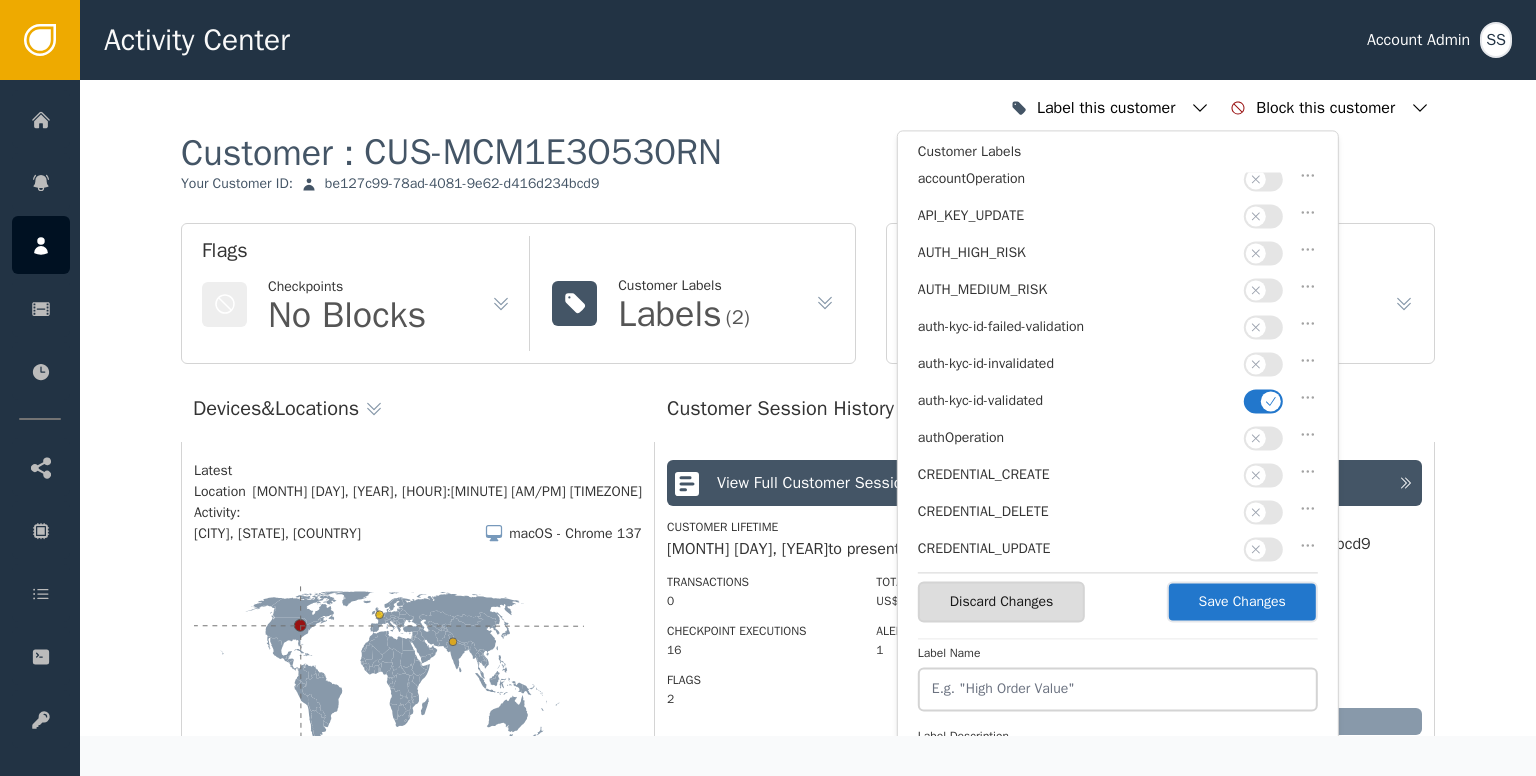 scroll, scrollTop: 0, scrollLeft: 0, axis: both 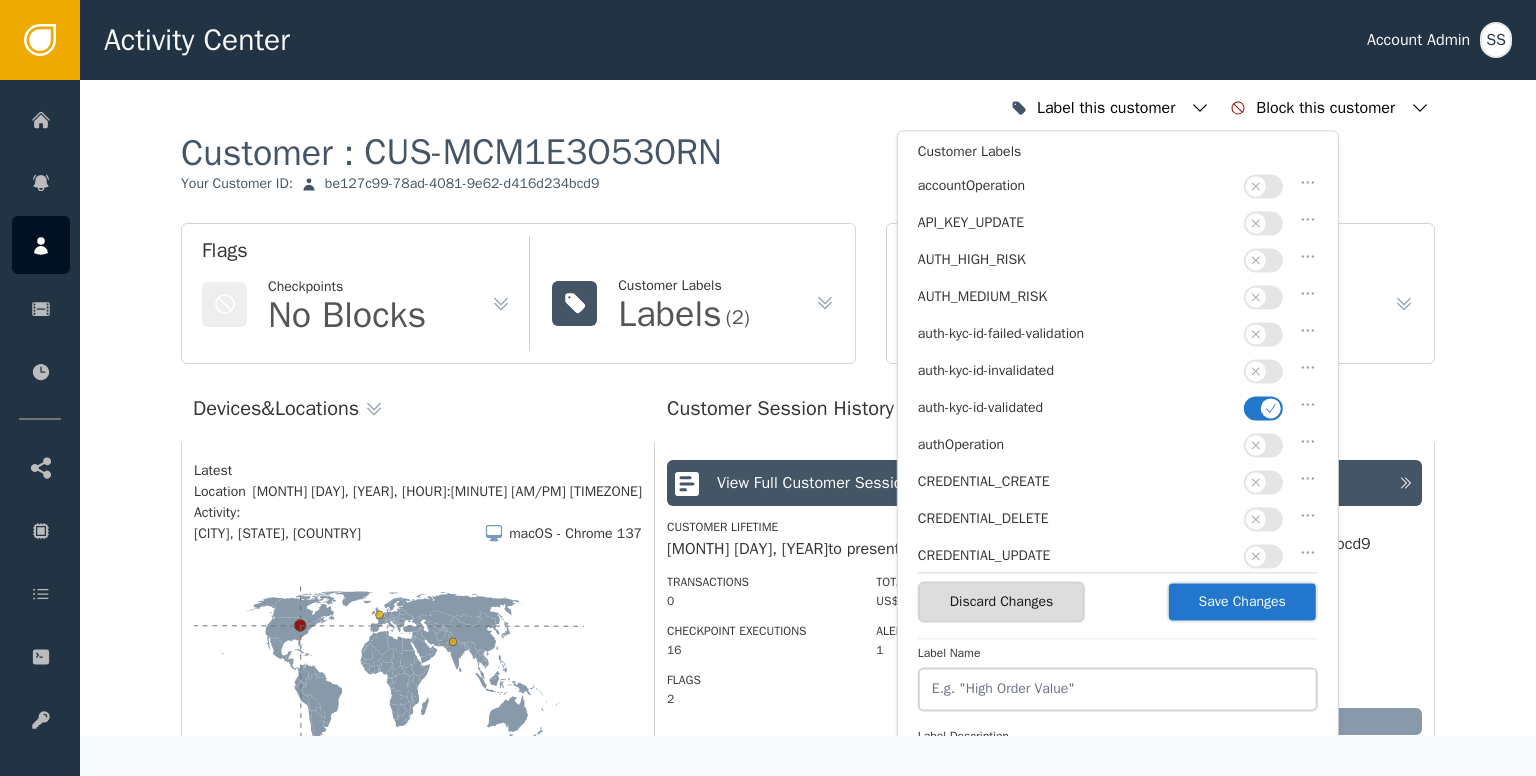 click at bounding box center [1271, 408] 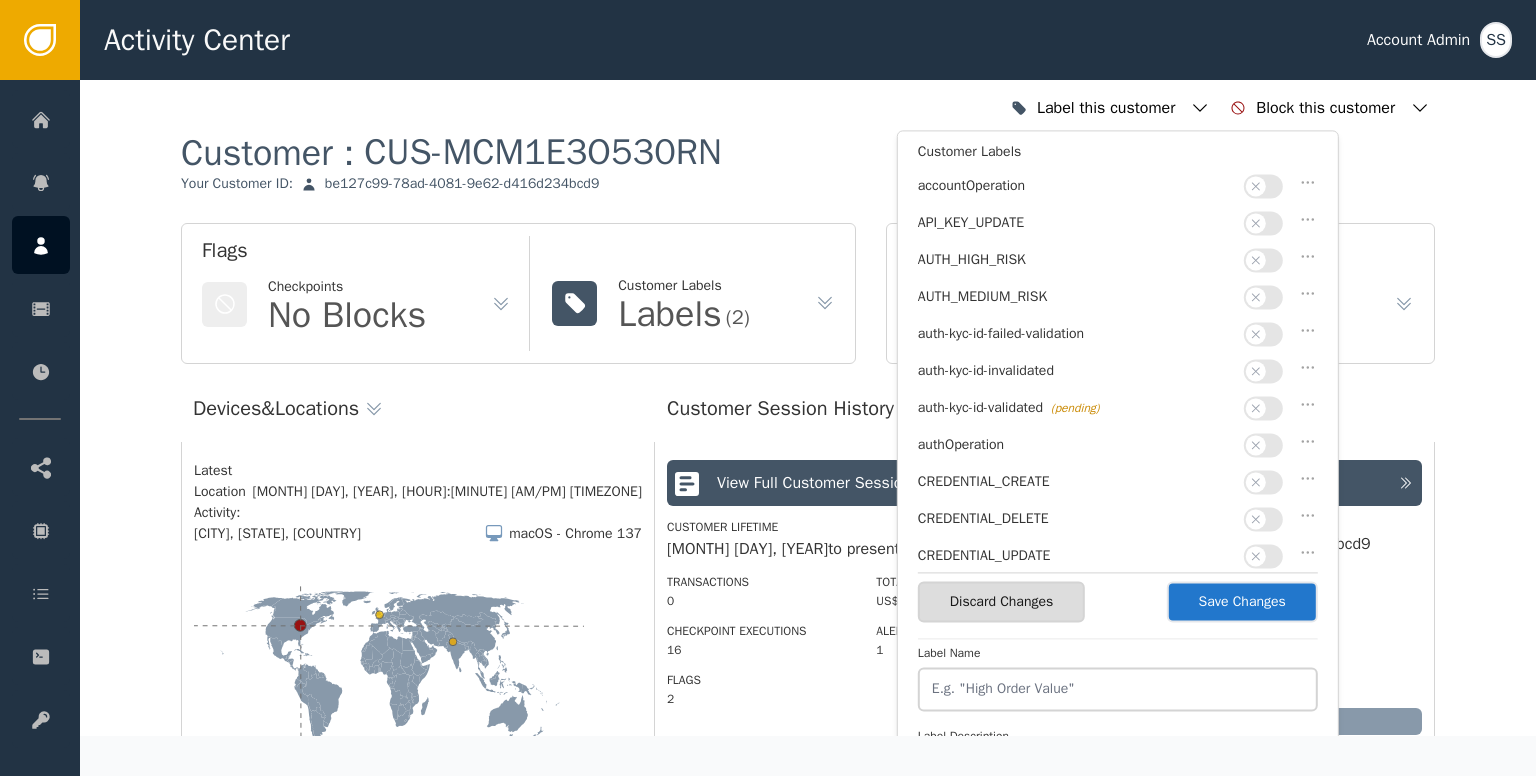 click at bounding box center [1263, 408] 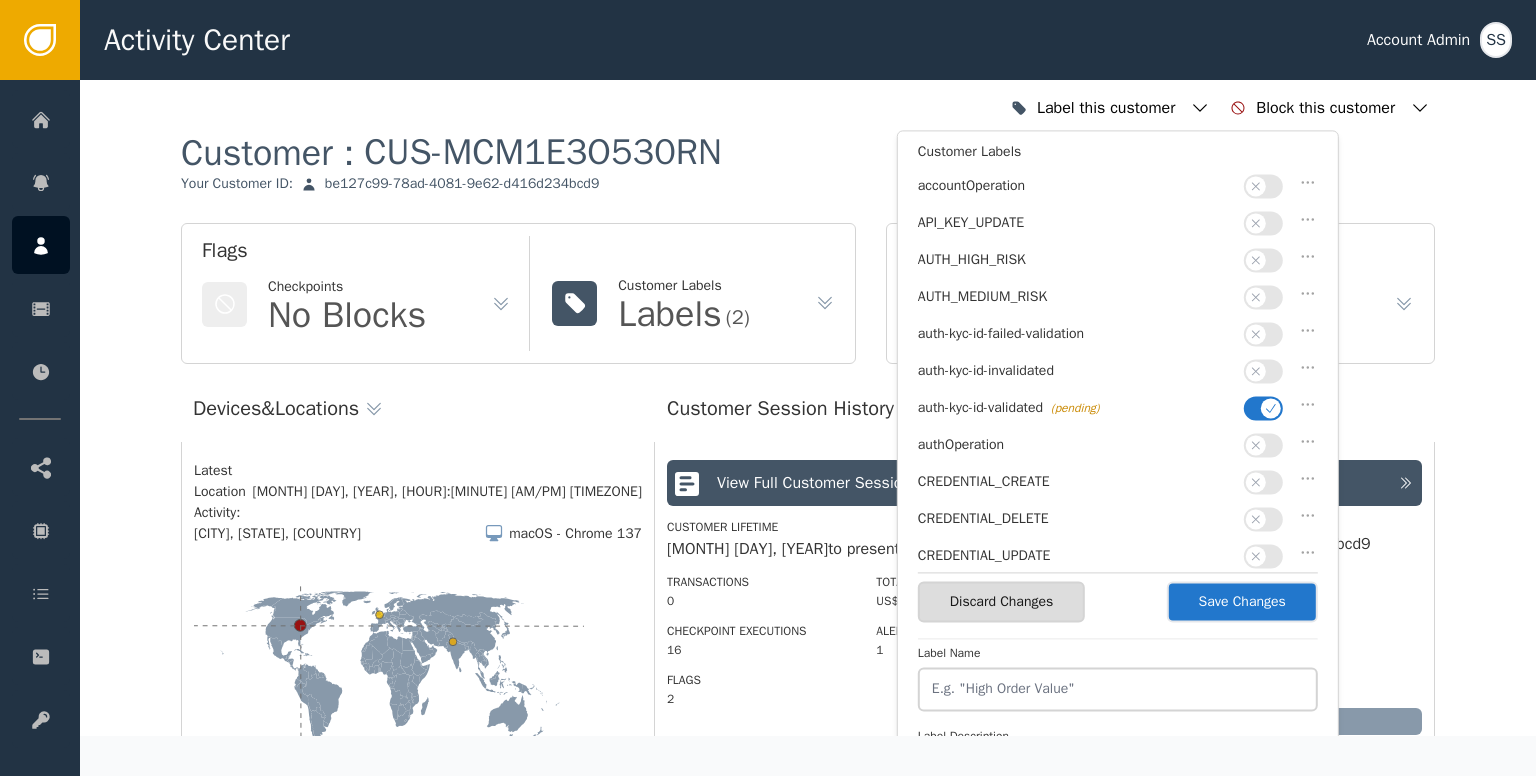 click on "Save Changes" at bounding box center (1242, 601) 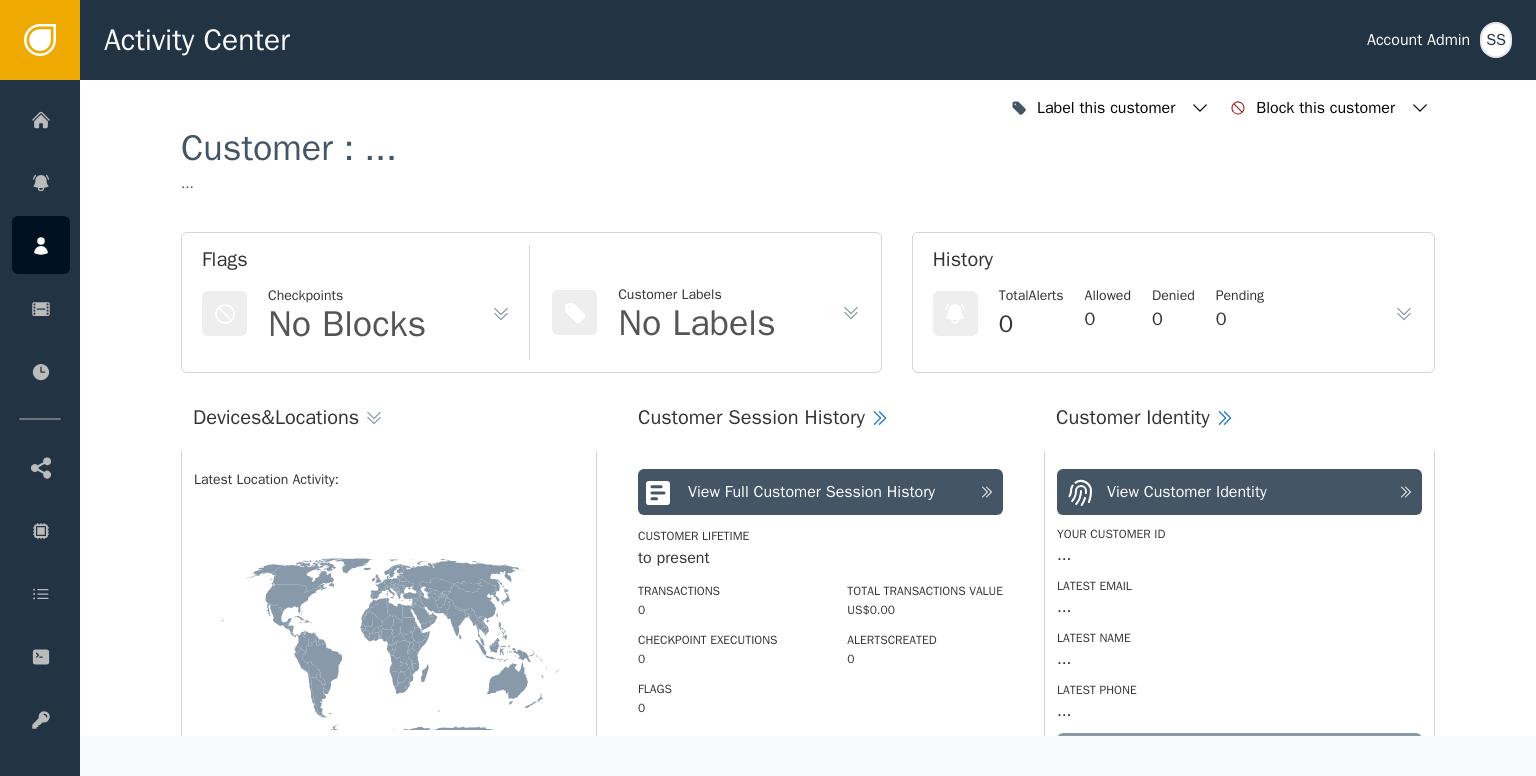 type 